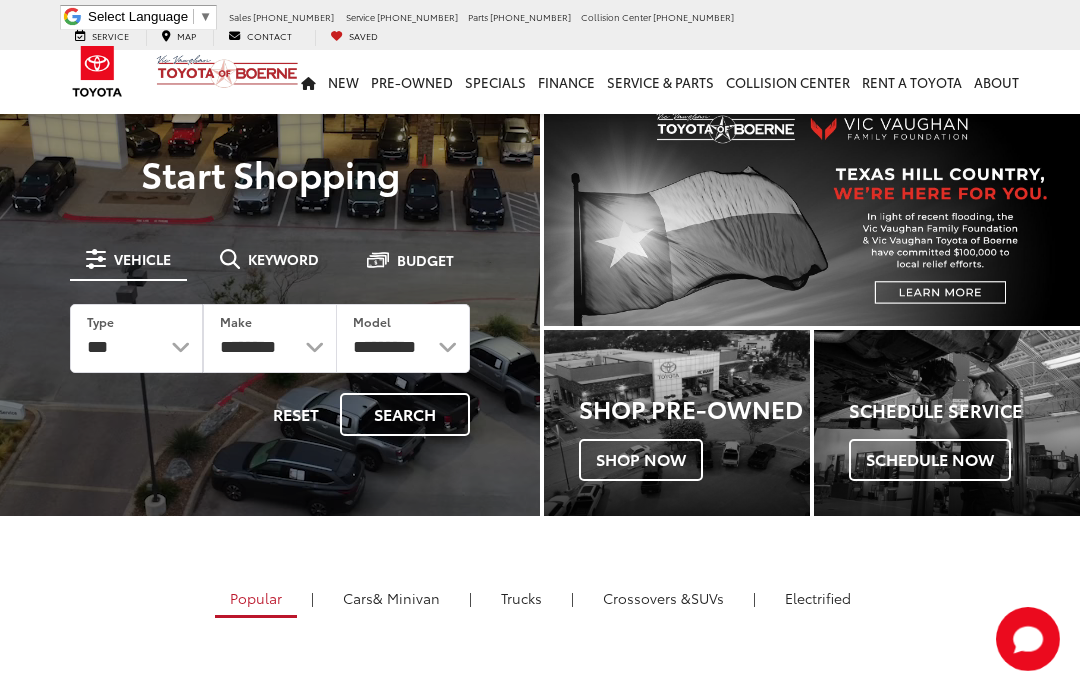 scroll, scrollTop: 0, scrollLeft: 0, axis: both 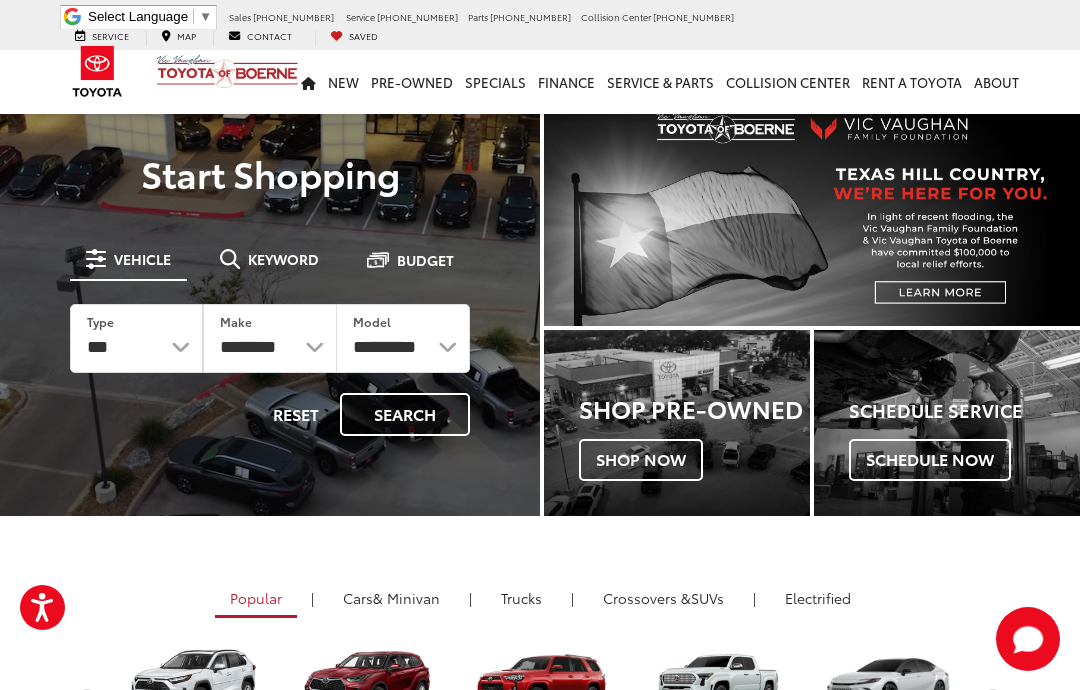 click on "Reset
Search" at bounding box center [270, 414] 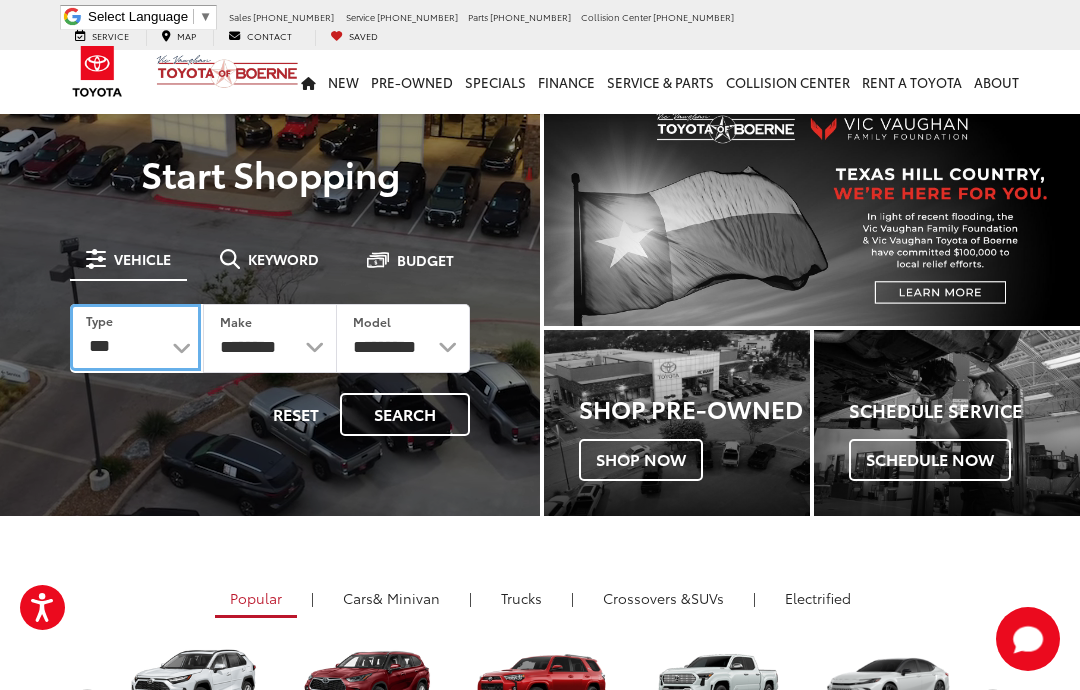 click on "***
***
****
*********" at bounding box center (135, 337) 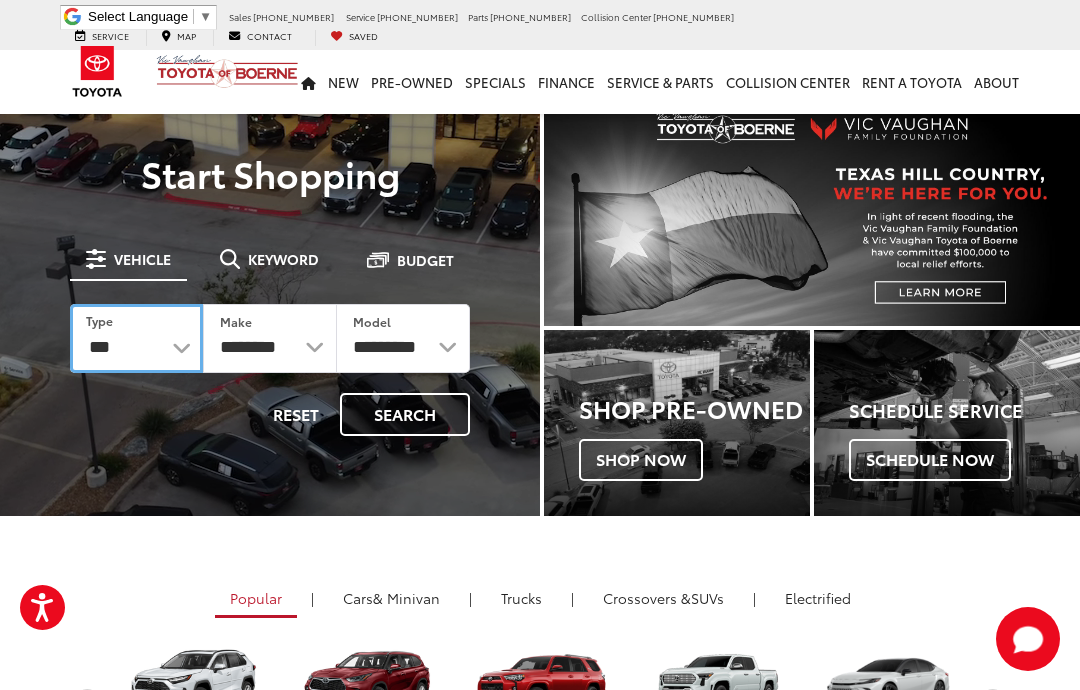 select on "********" 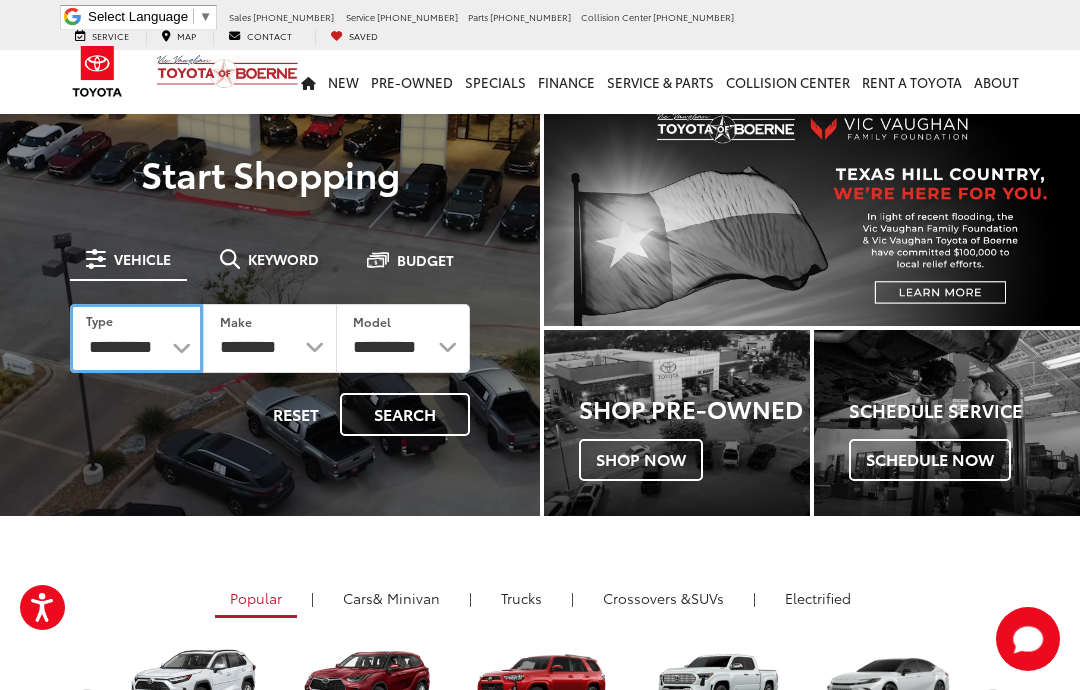 select on "******" 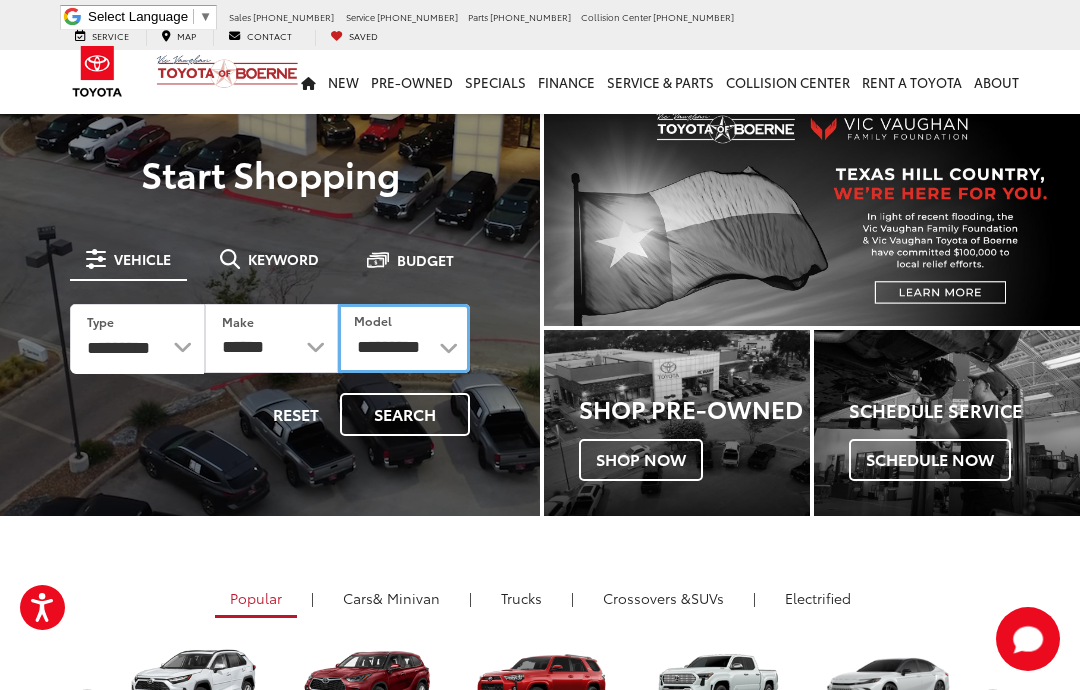 click on "**********" at bounding box center [404, 338] 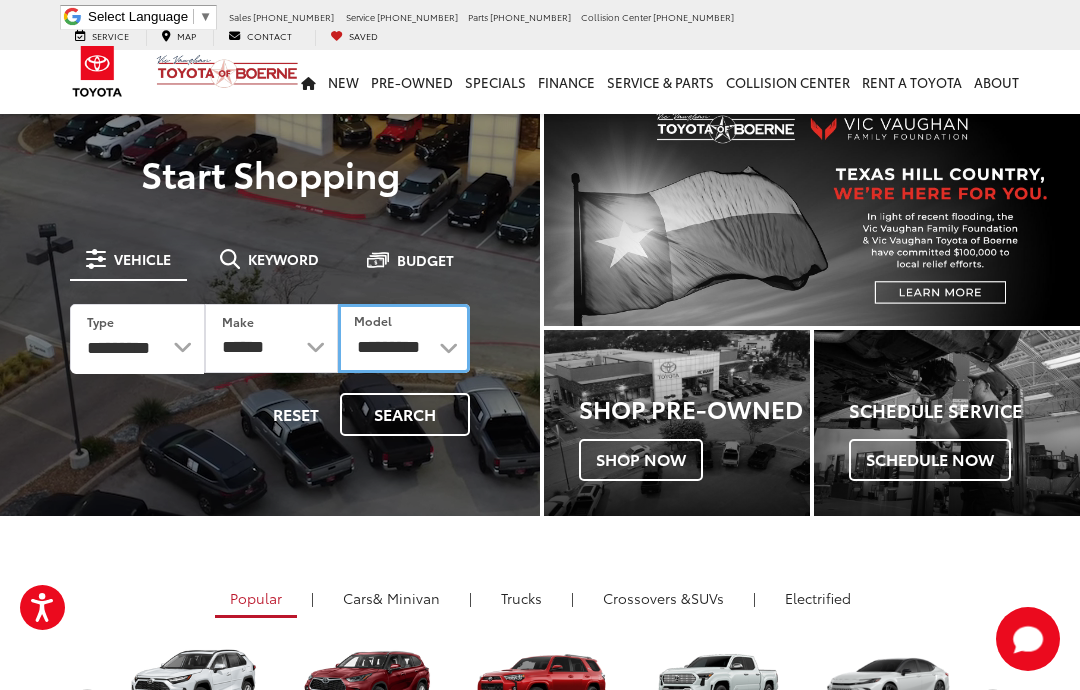 select on "****" 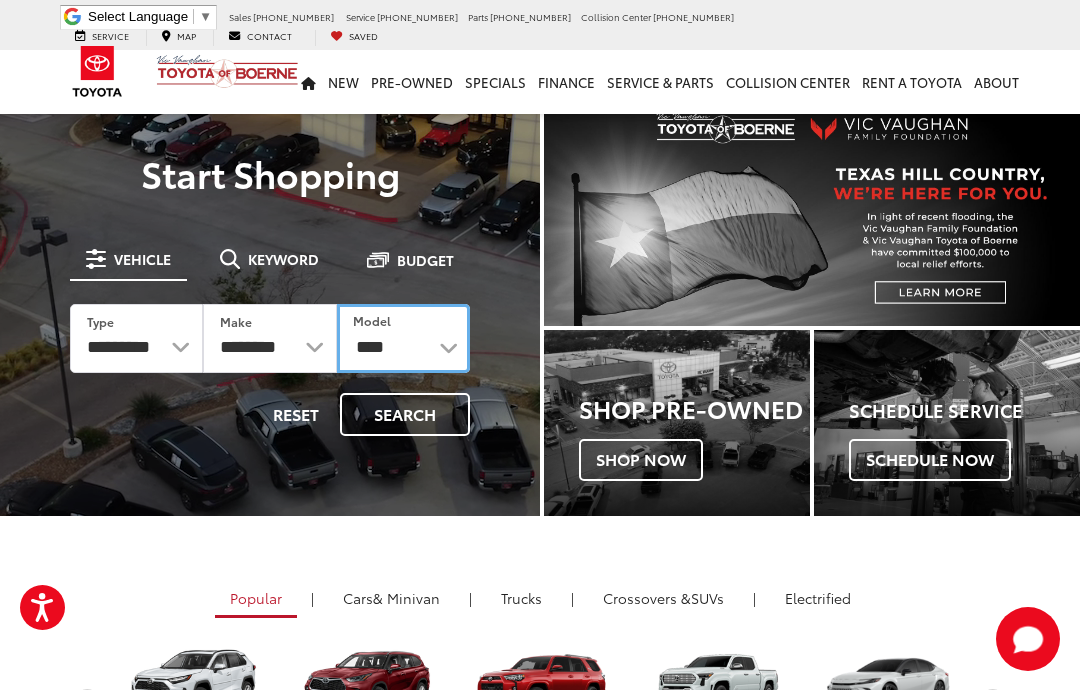 click on "**********" at bounding box center (403, 338) 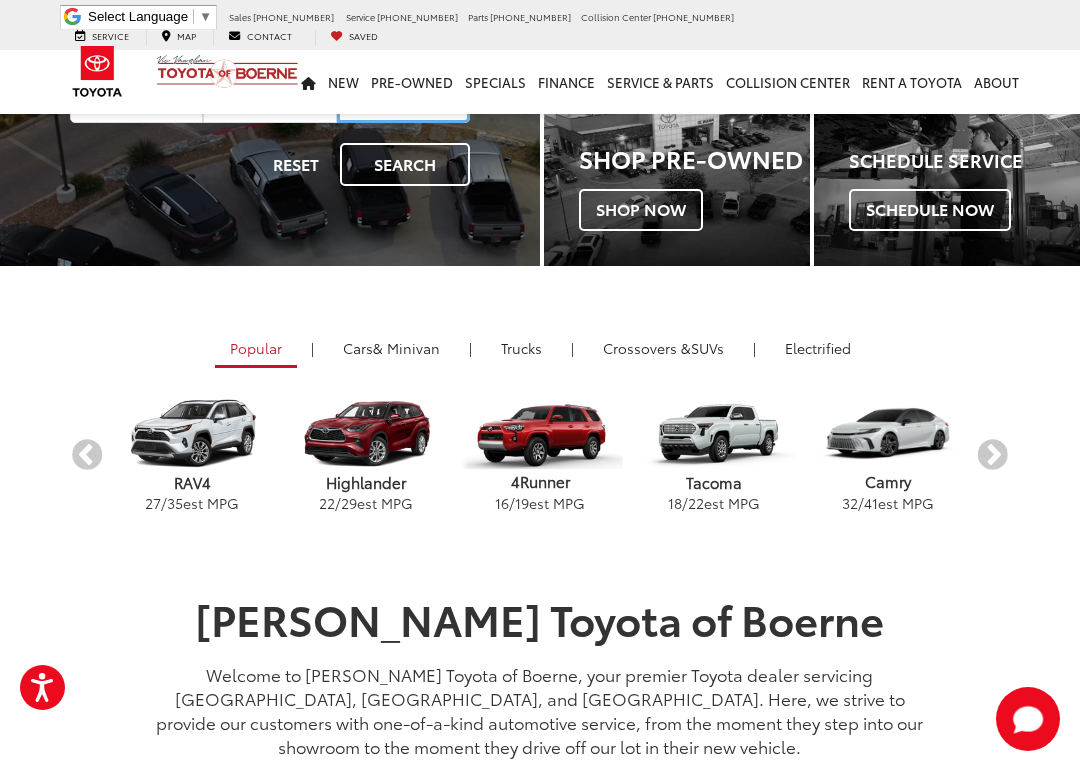 scroll, scrollTop: 251, scrollLeft: 0, axis: vertical 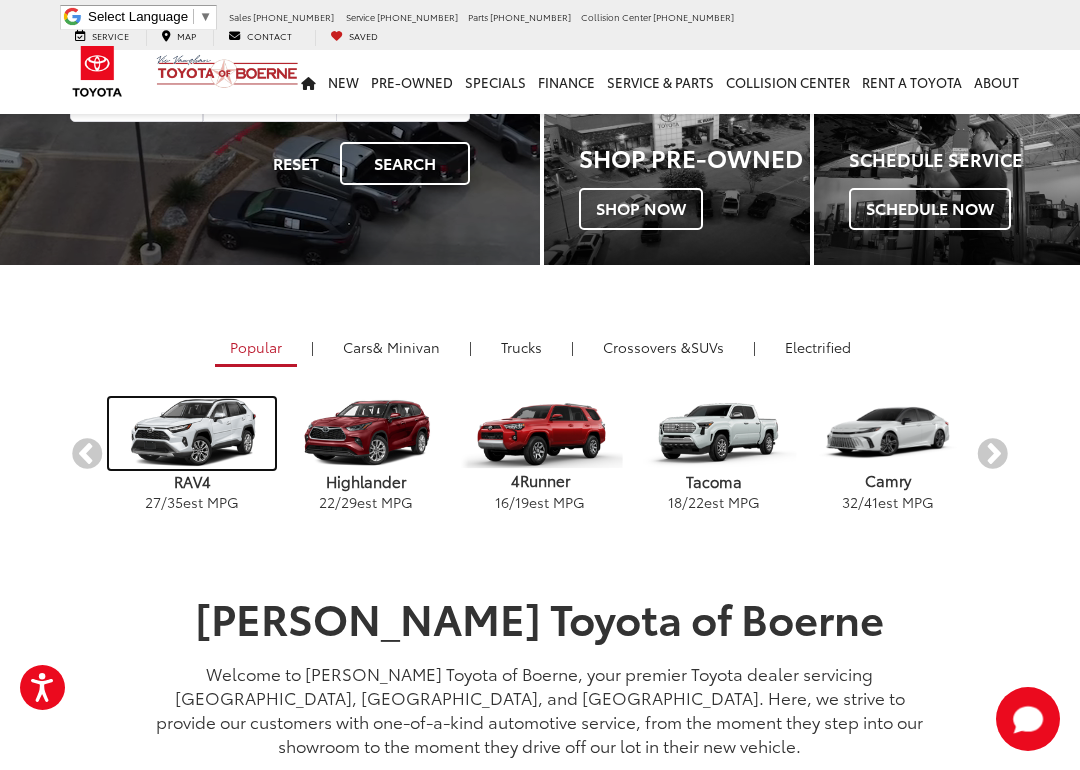click at bounding box center [191, 433] 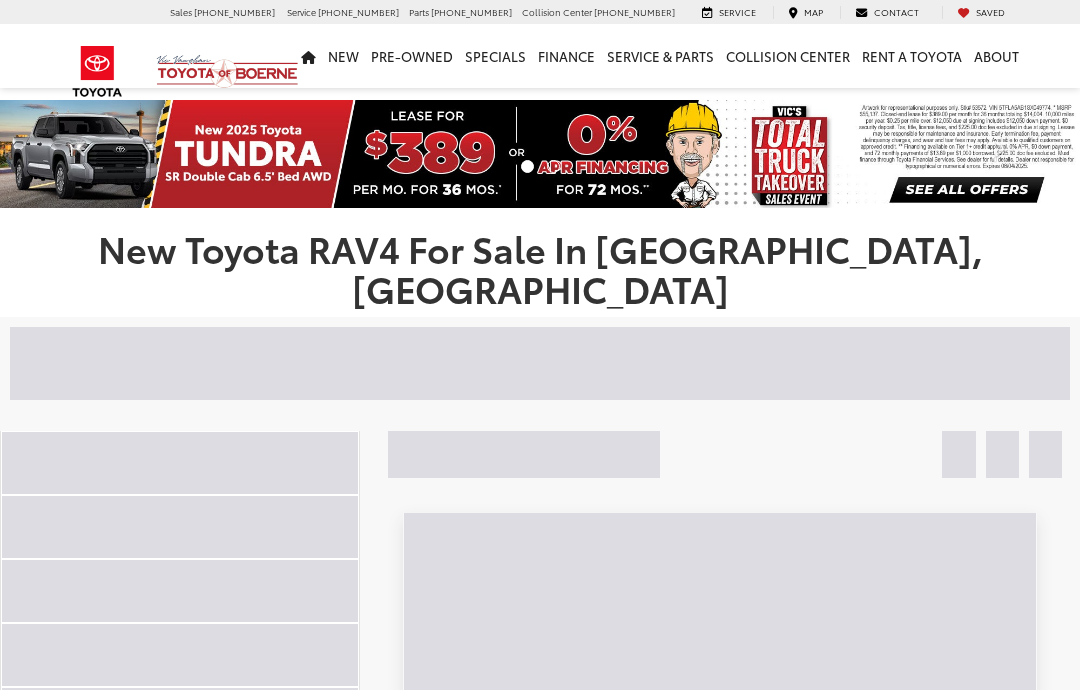 scroll, scrollTop: 0, scrollLeft: 0, axis: both 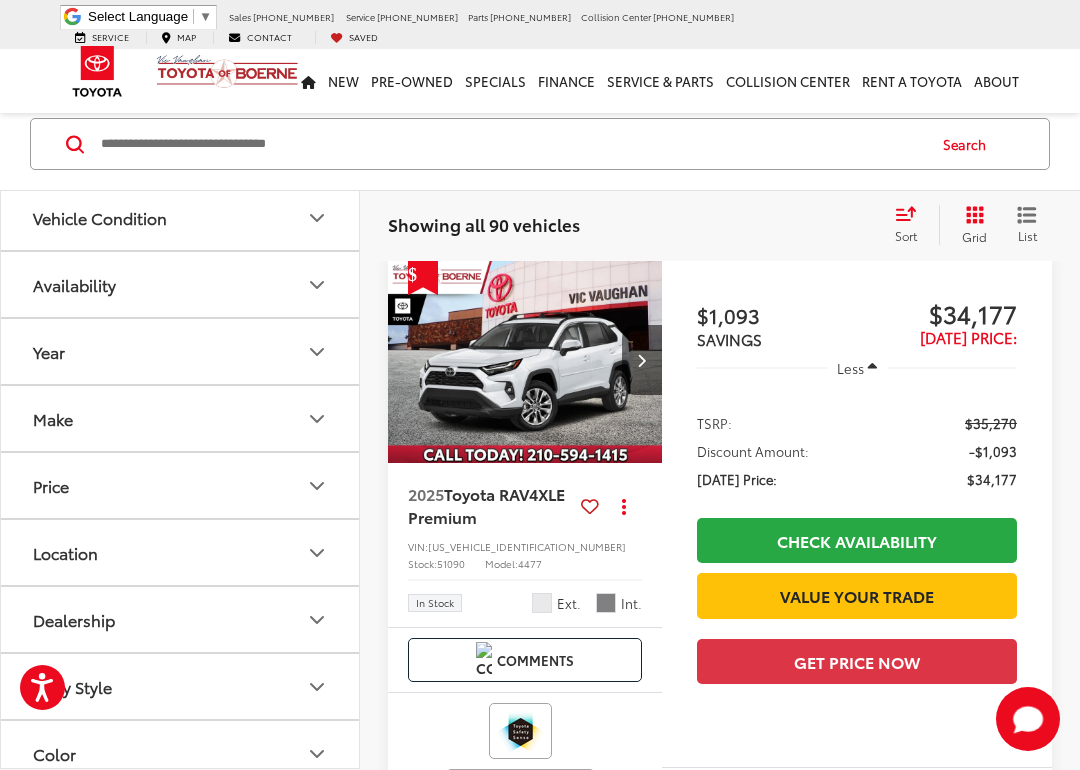 click on "Sort" at bounding box center (912, 225) 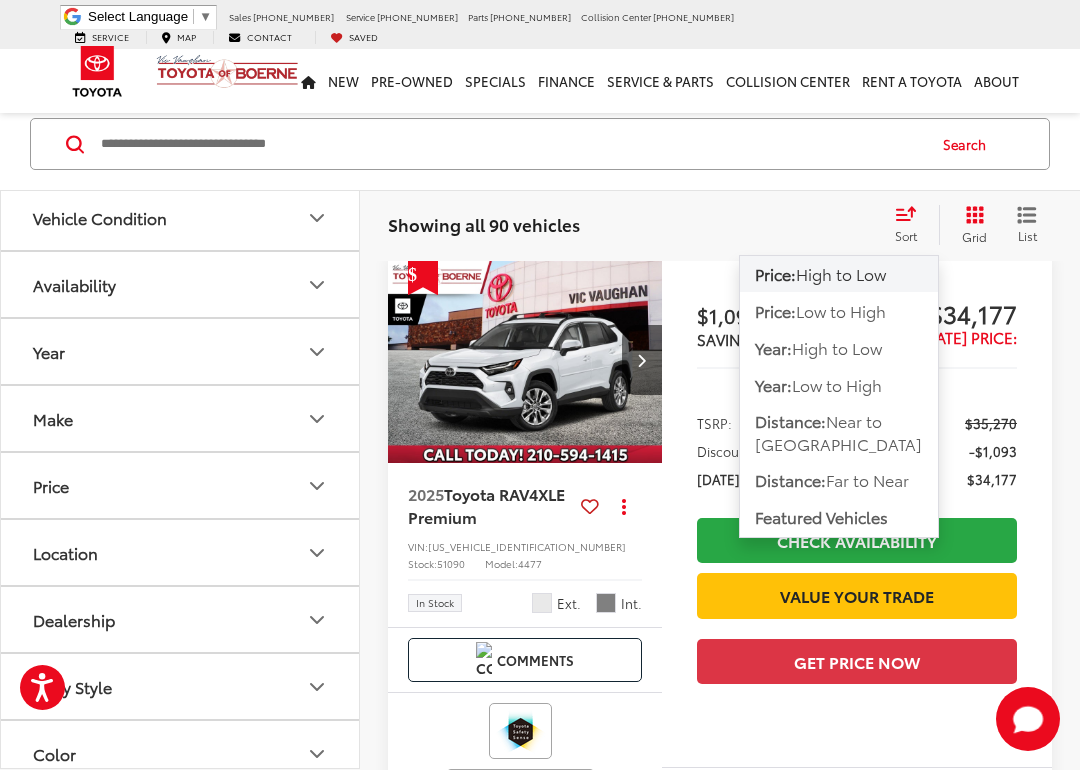 click on "Low to High" at bounding box center [841, 310] 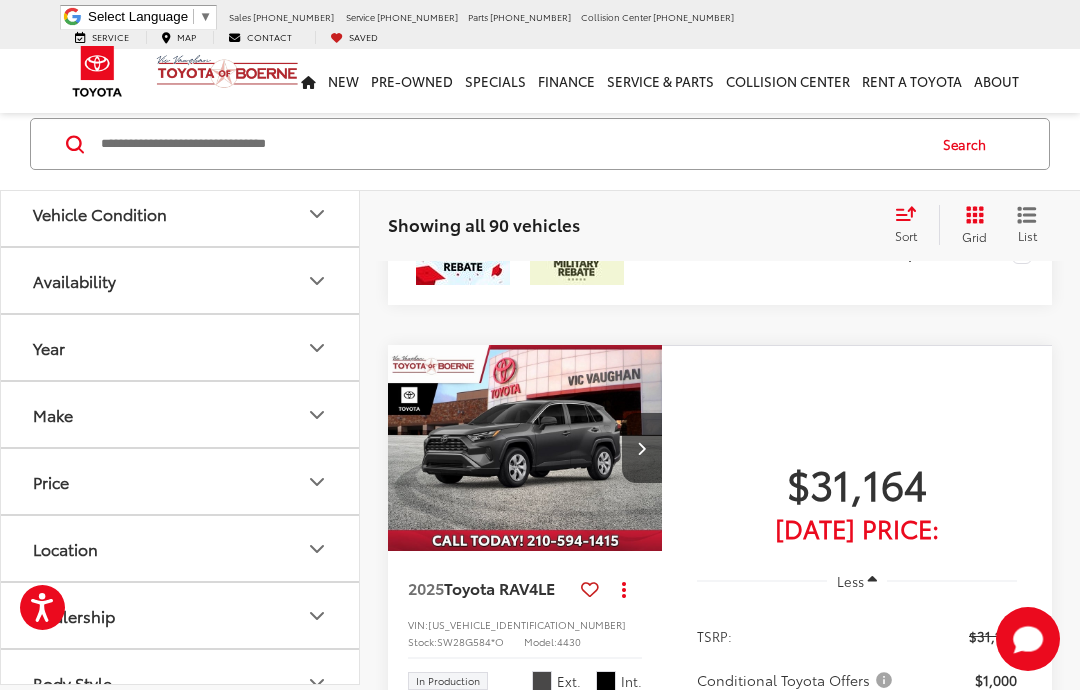 scroll, scrollTop: 1540, scrollLeft: 0, axis: vertical 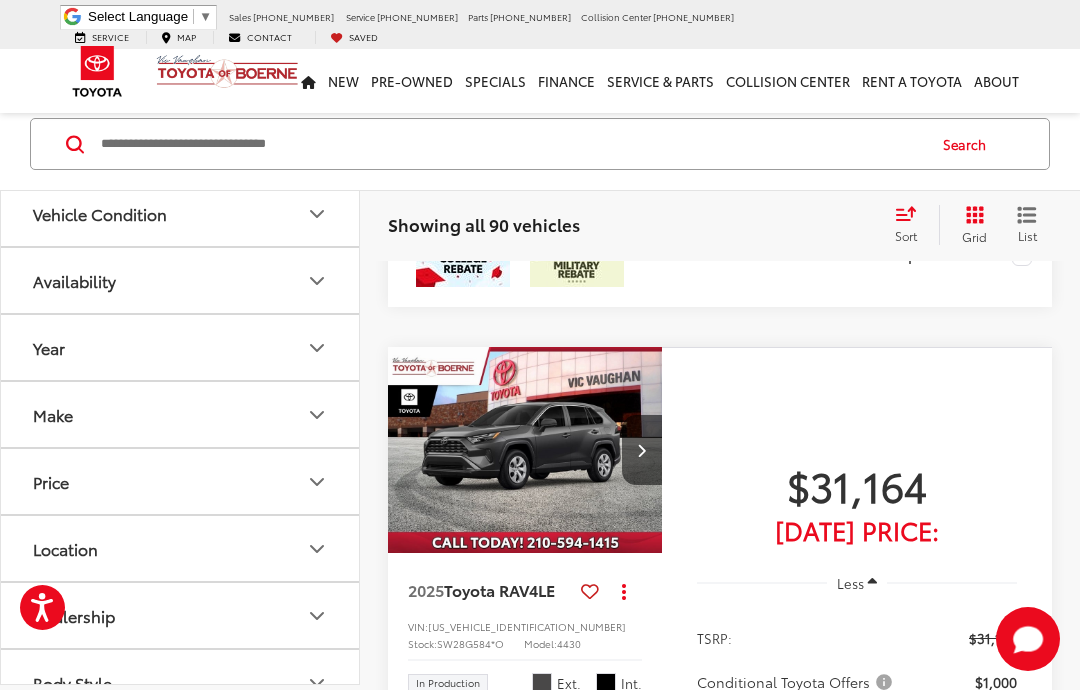 click on "Year" at bounding box center [181, 348] 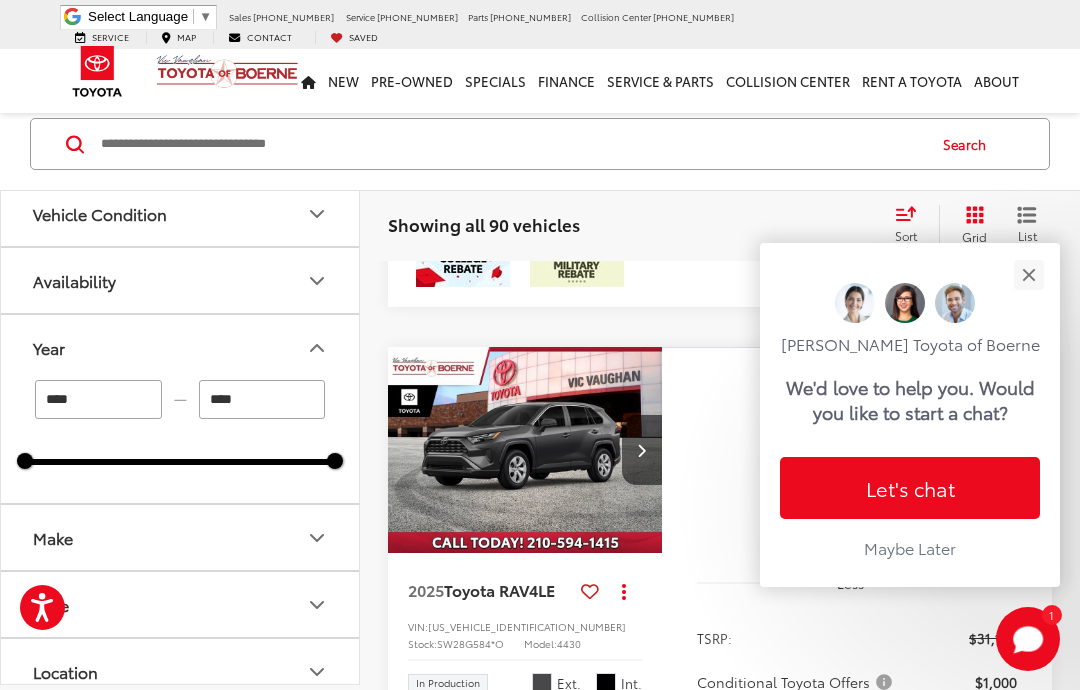 click on "****" at bounding box center [98, 400] 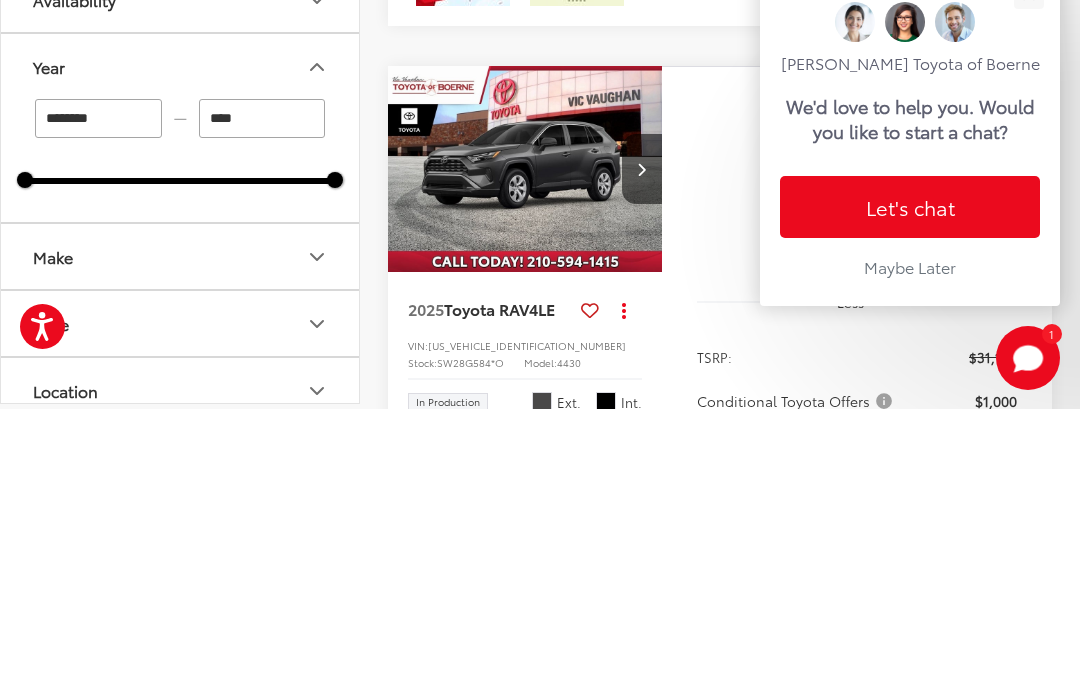click on "********" at bounding box center [98, 400] 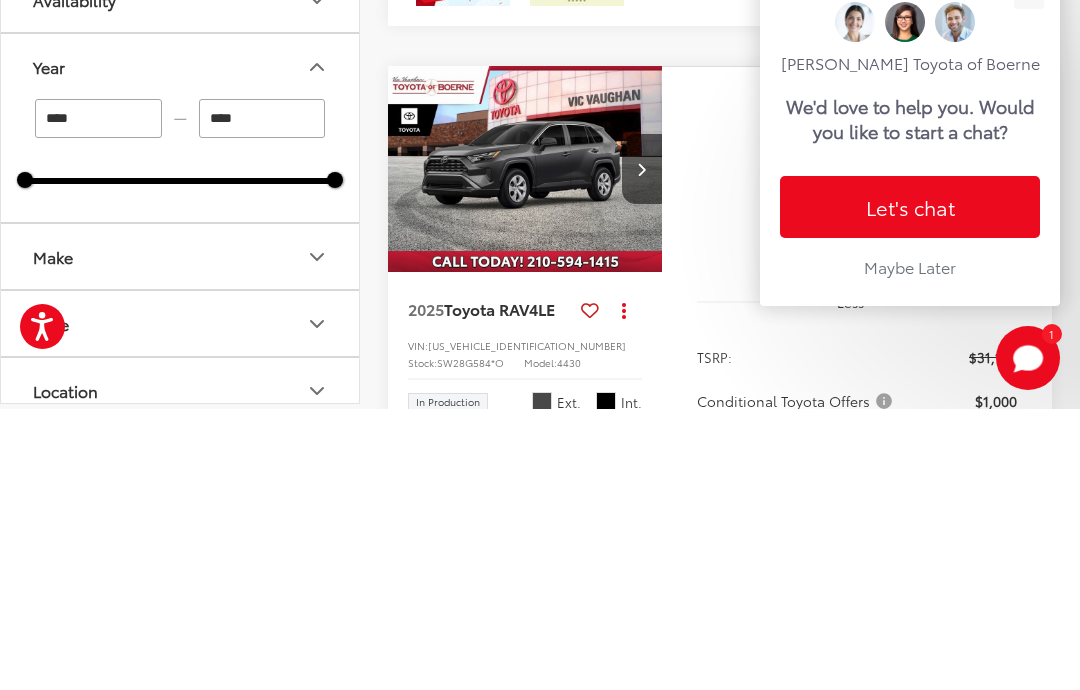 type on "****" 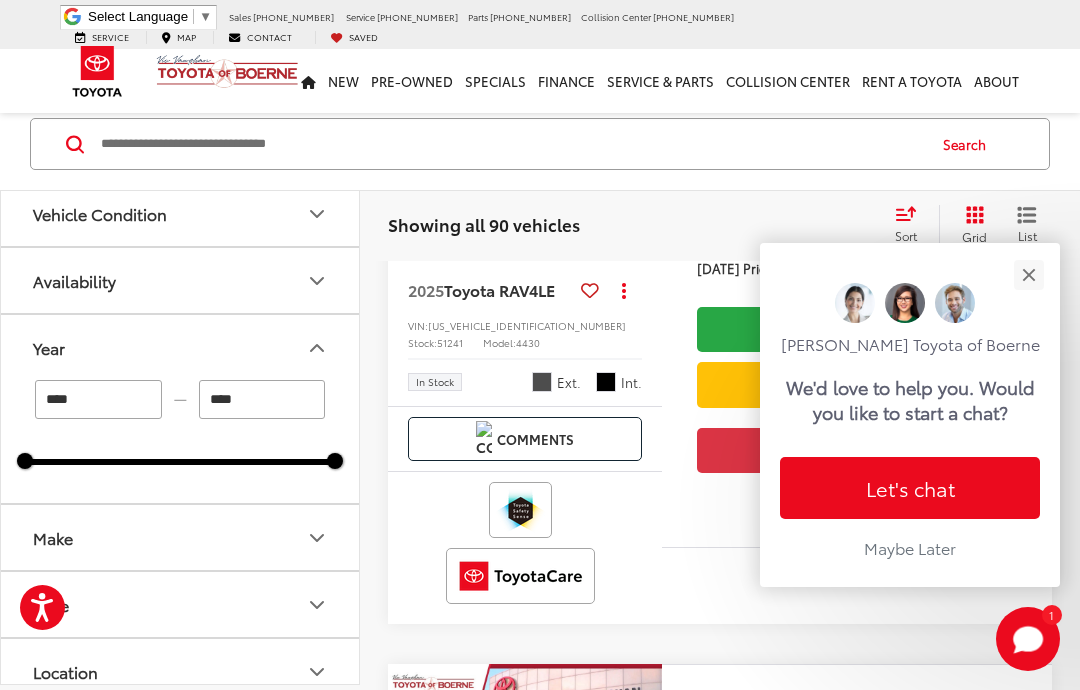 scroll, scrollTop: 179, scrollLeft: 0, axis: vertical 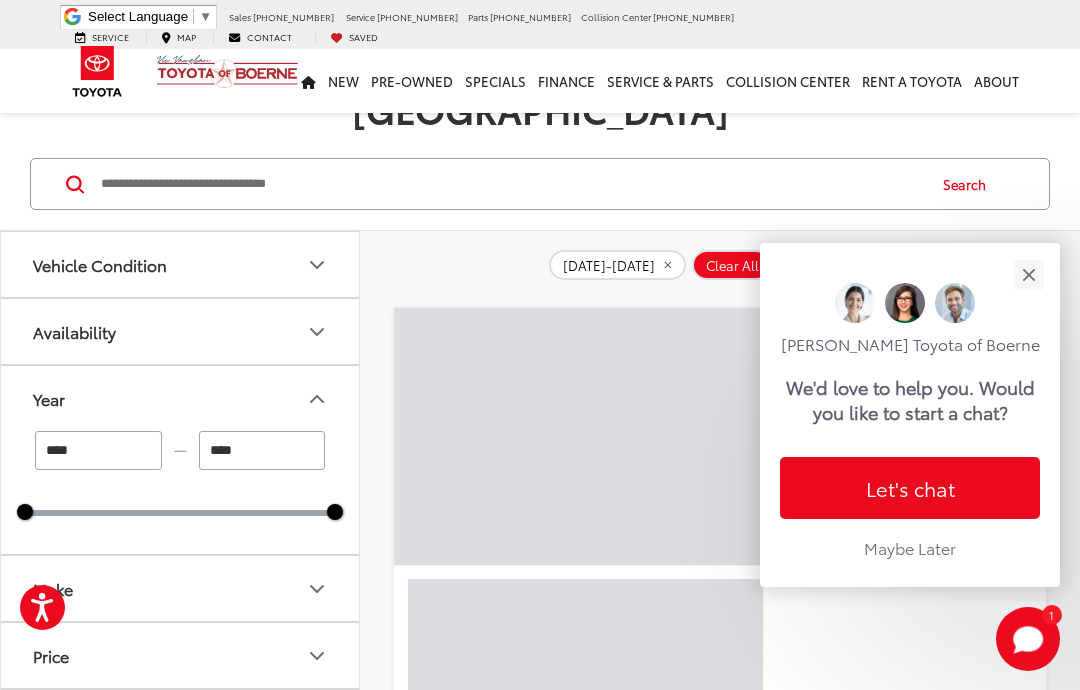 click on "We'd love to help you.  Would you like to start a chat?" at bounding box center (910, 399) 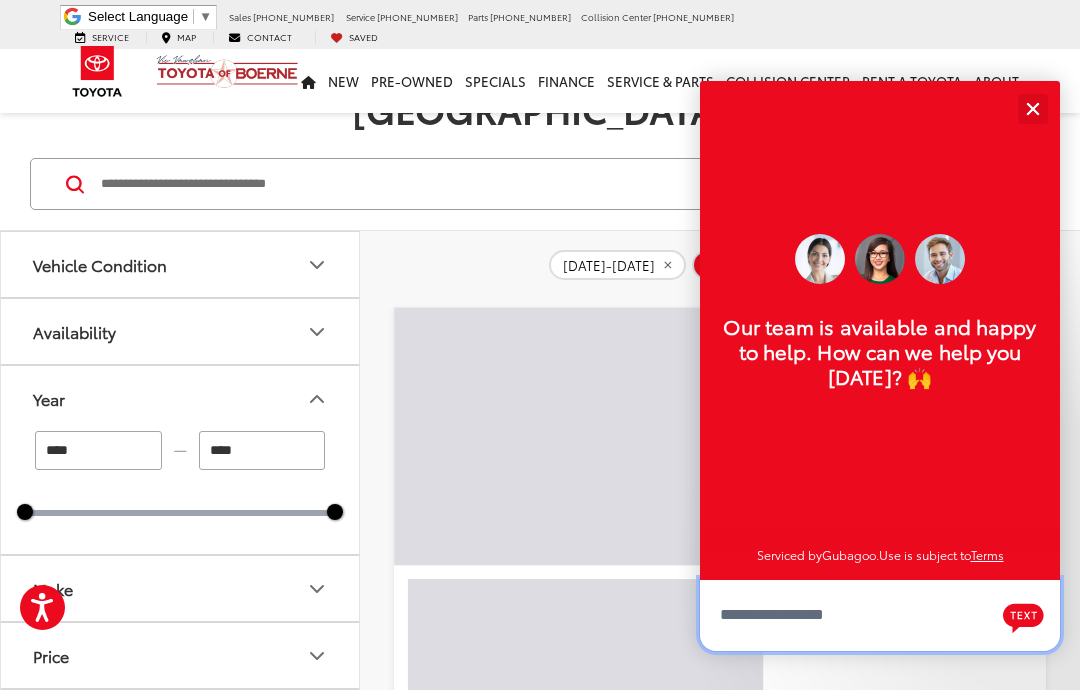 scroll, scrollTop: 23, scrollLeft: 0, axis: vertical 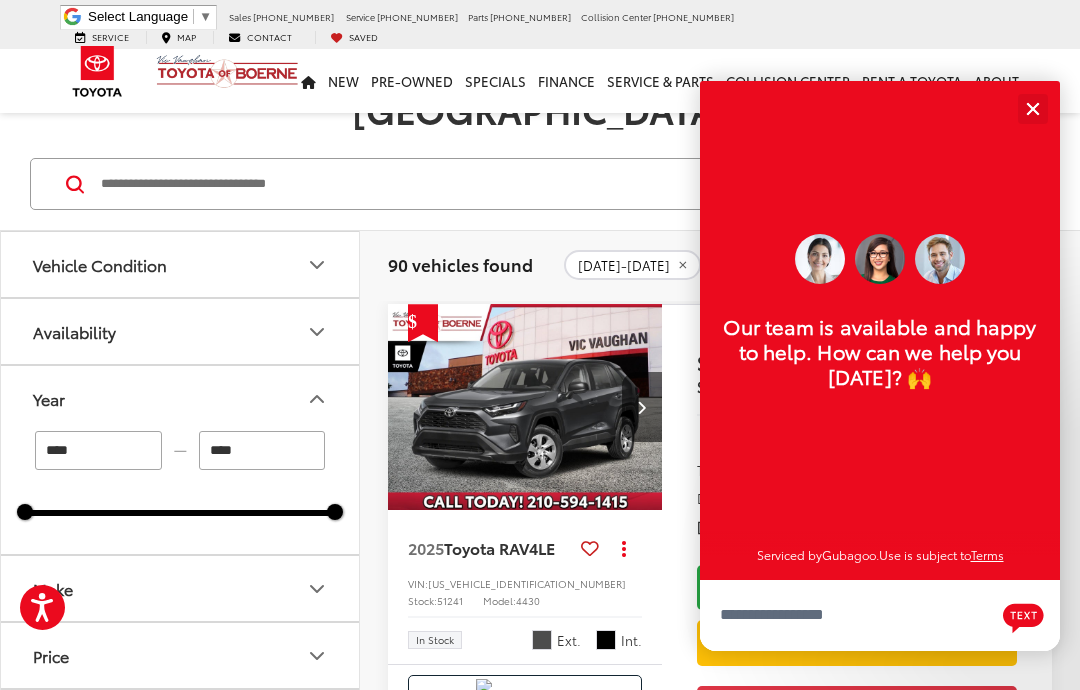 click on "****" at bounding box center [262, 450] 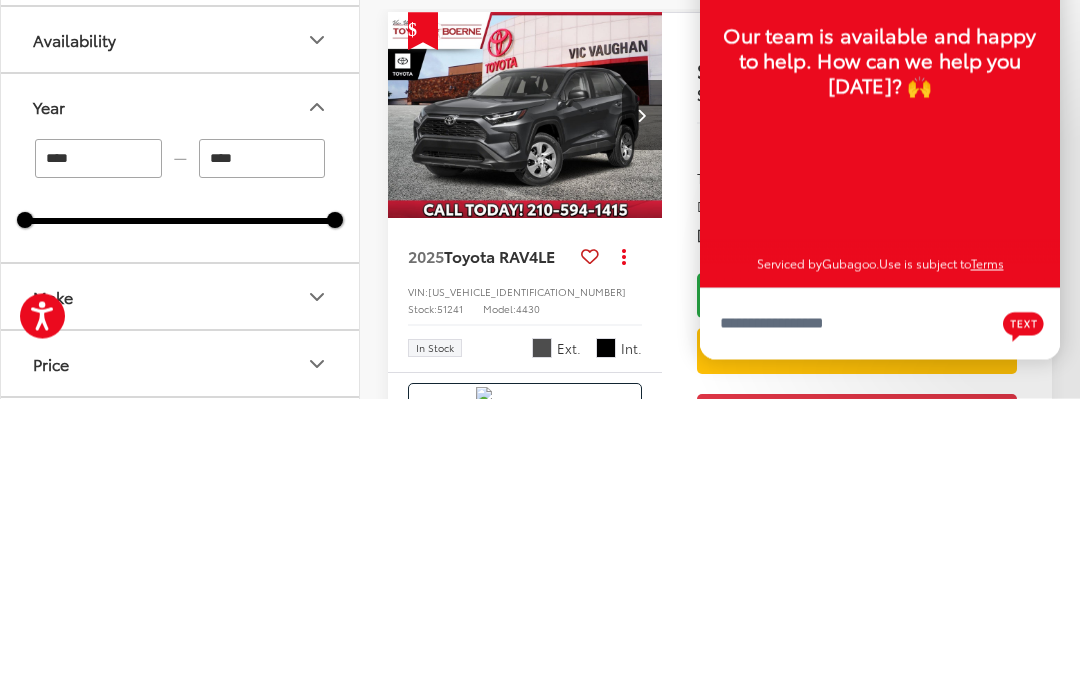 scroll, scrollTop: 471, scrollLeft: 0, axis: vertical 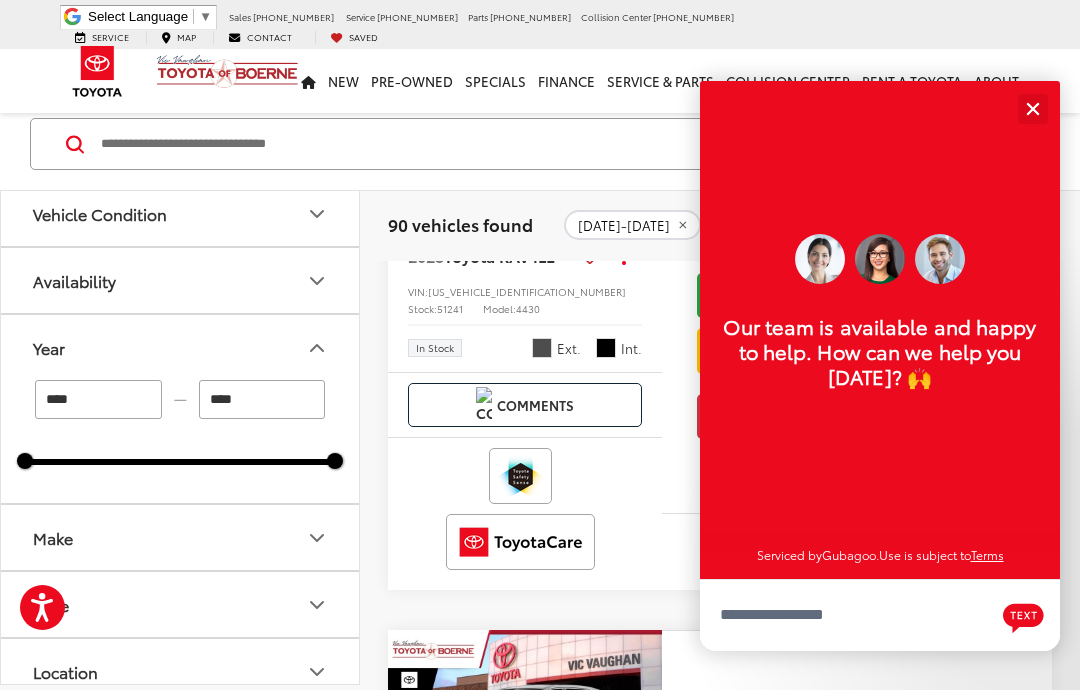 type on "****" 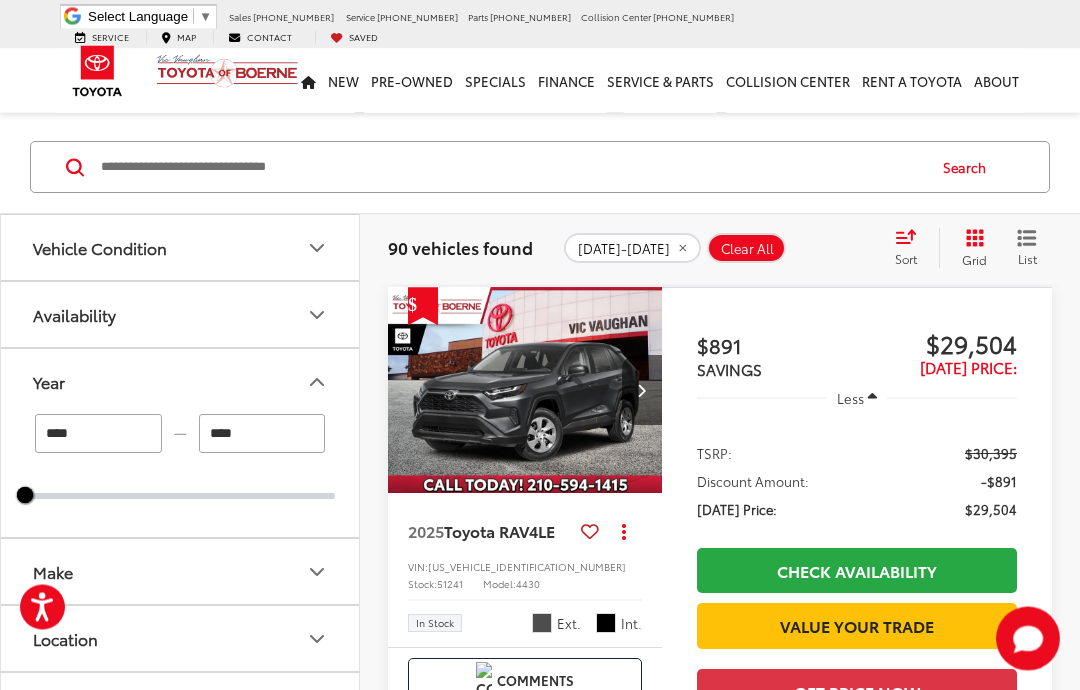scroll, scrollTop: 179, scrollLeft: 0, axis: vertical 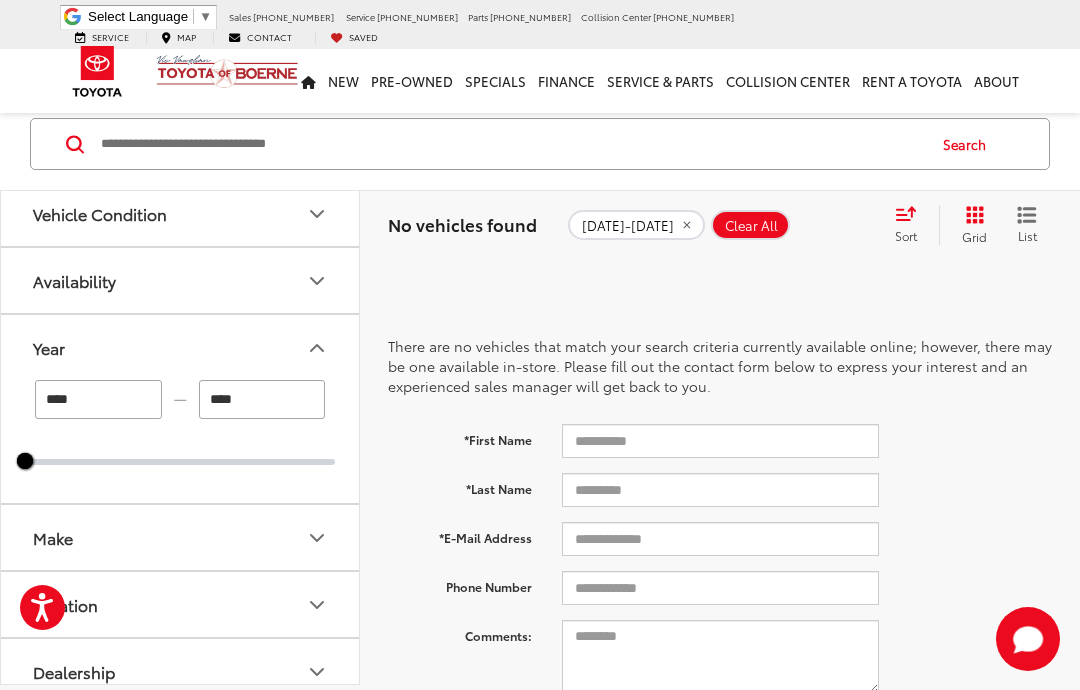 click at bounding box center (317, 281) 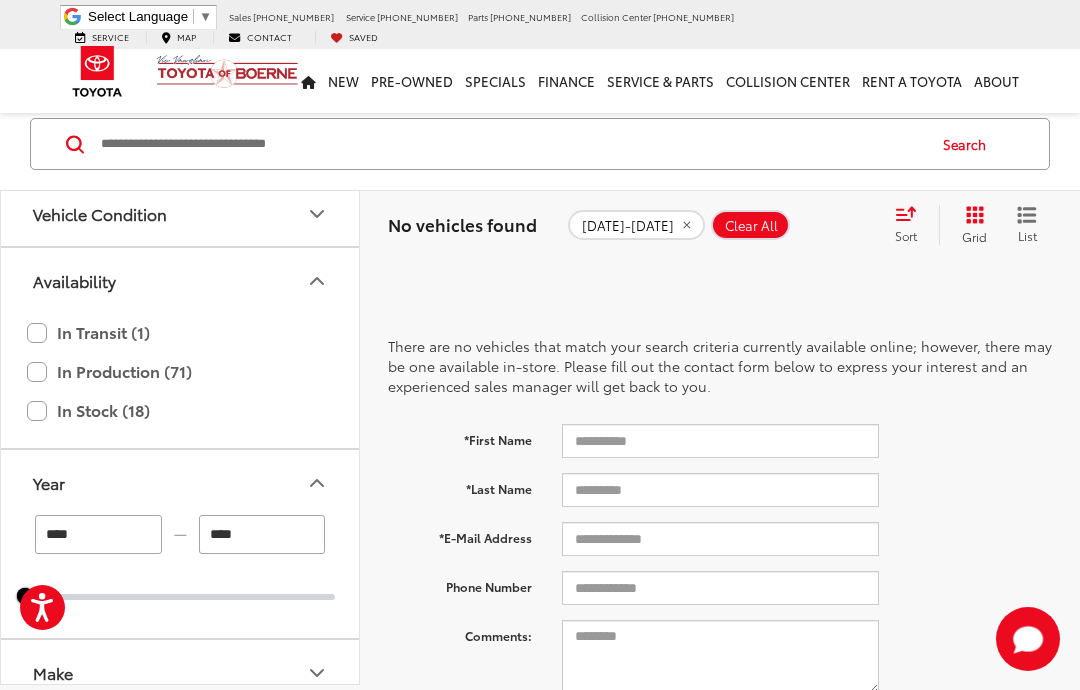 click on "In Stock (18)" at bounding box center (180, 411) 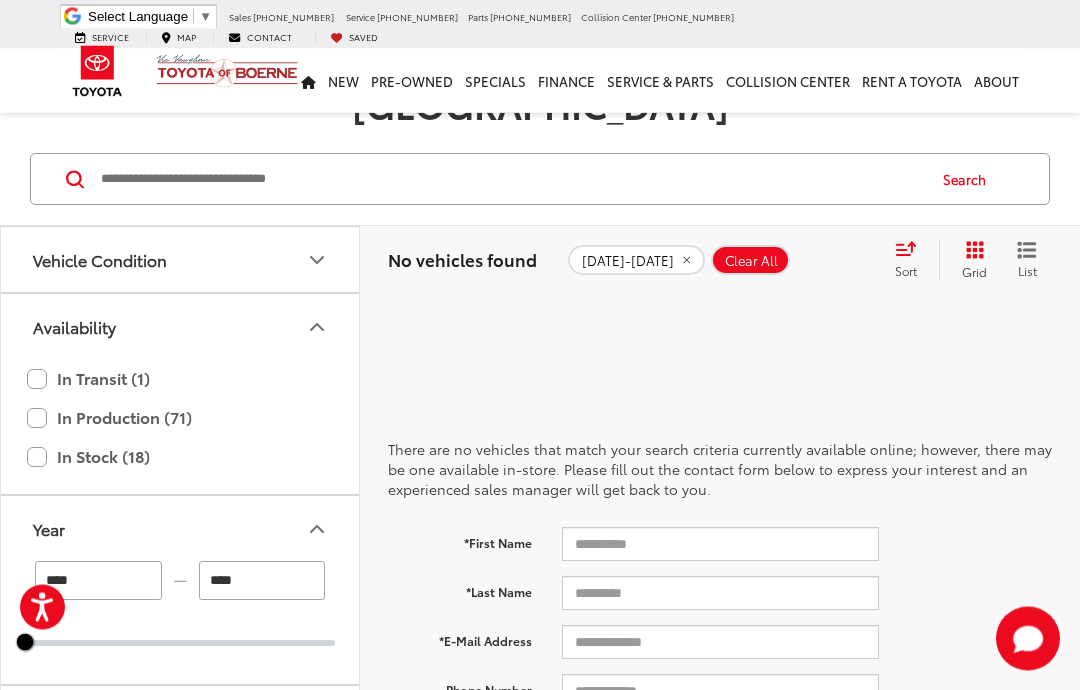scroll, scrollTop: 71, scrollLeft: 0, axis: vertical 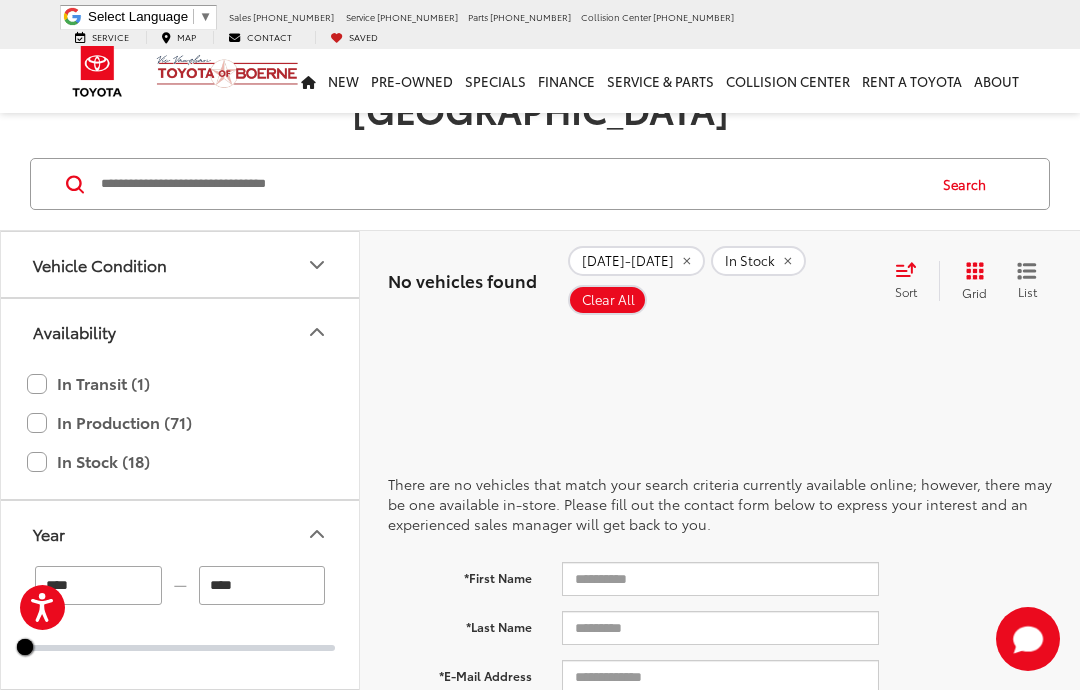click on "2021-2024" at bounding box center [628, 261] 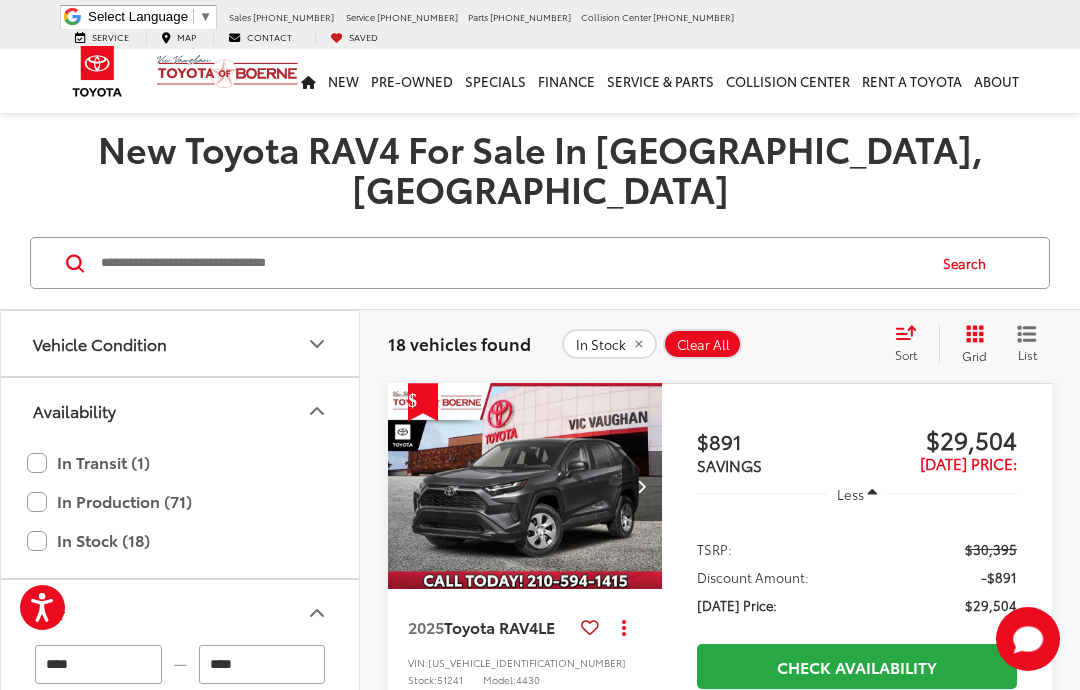scroll, scrollTop: 94, scrollLeft: 0, axis: vertical 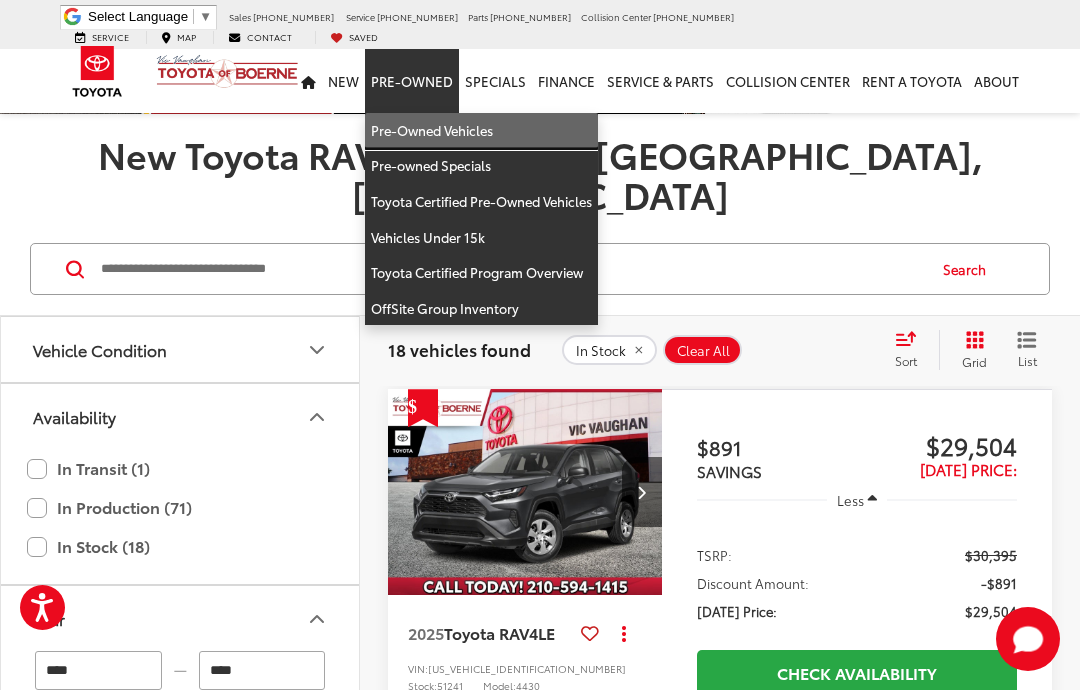 click on "Pre-Owned Vehicles" at bounding box center (481, 131) 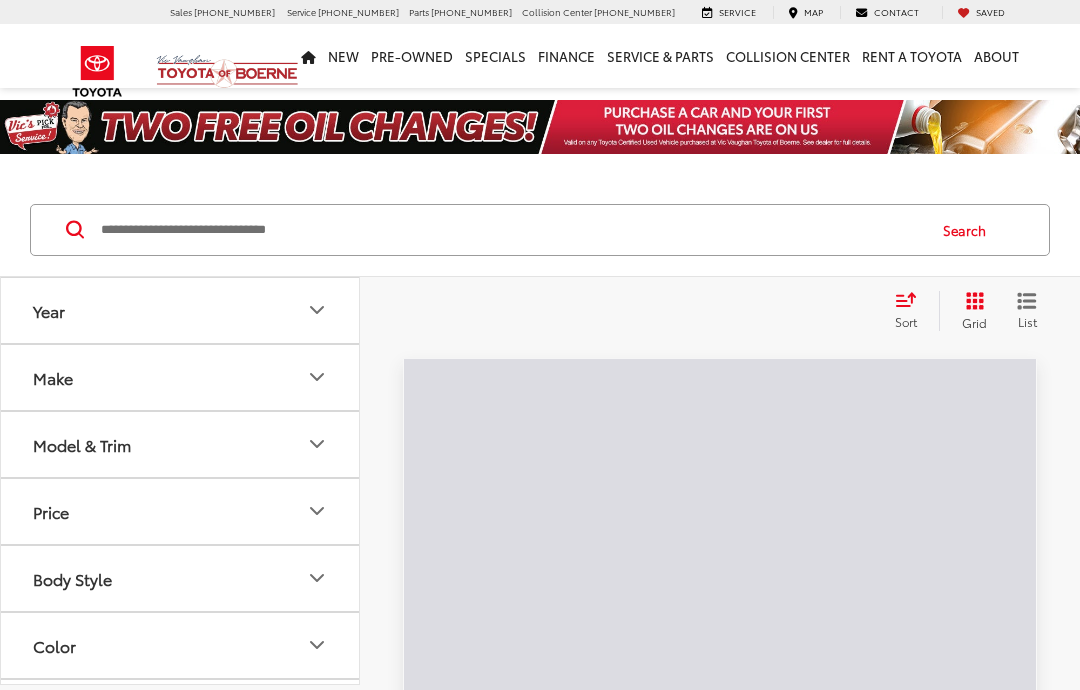 scroll, scrollTop: 0, scrollLeft: 0, axis: both 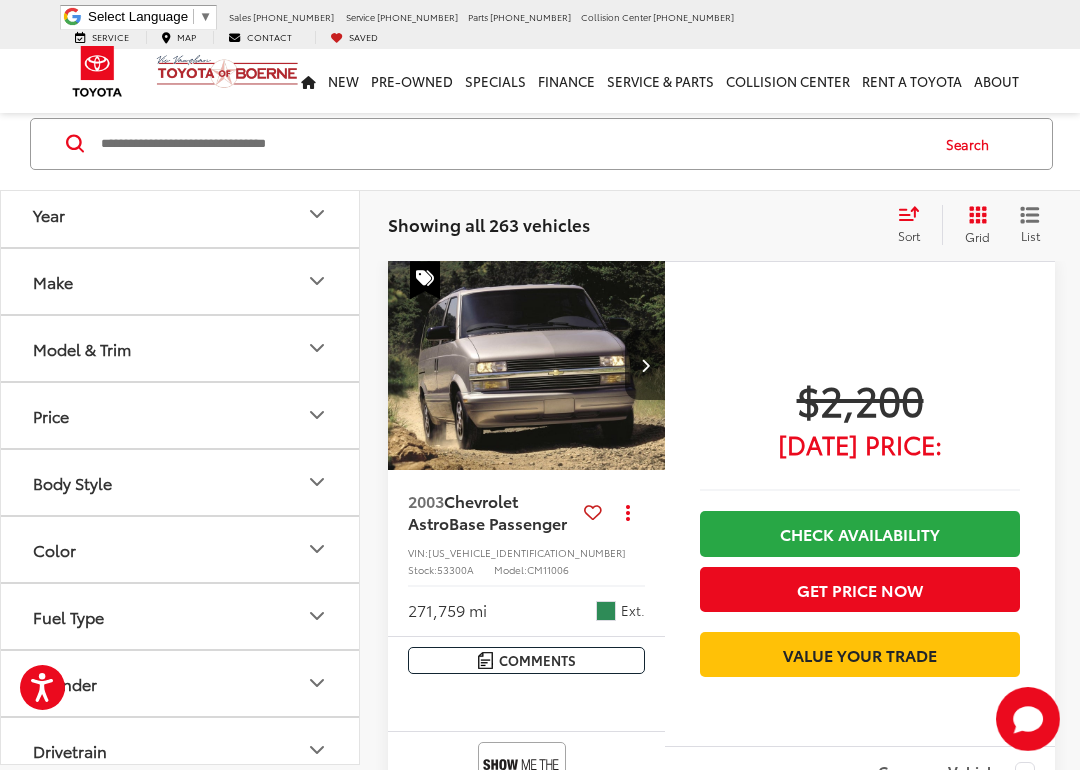 click 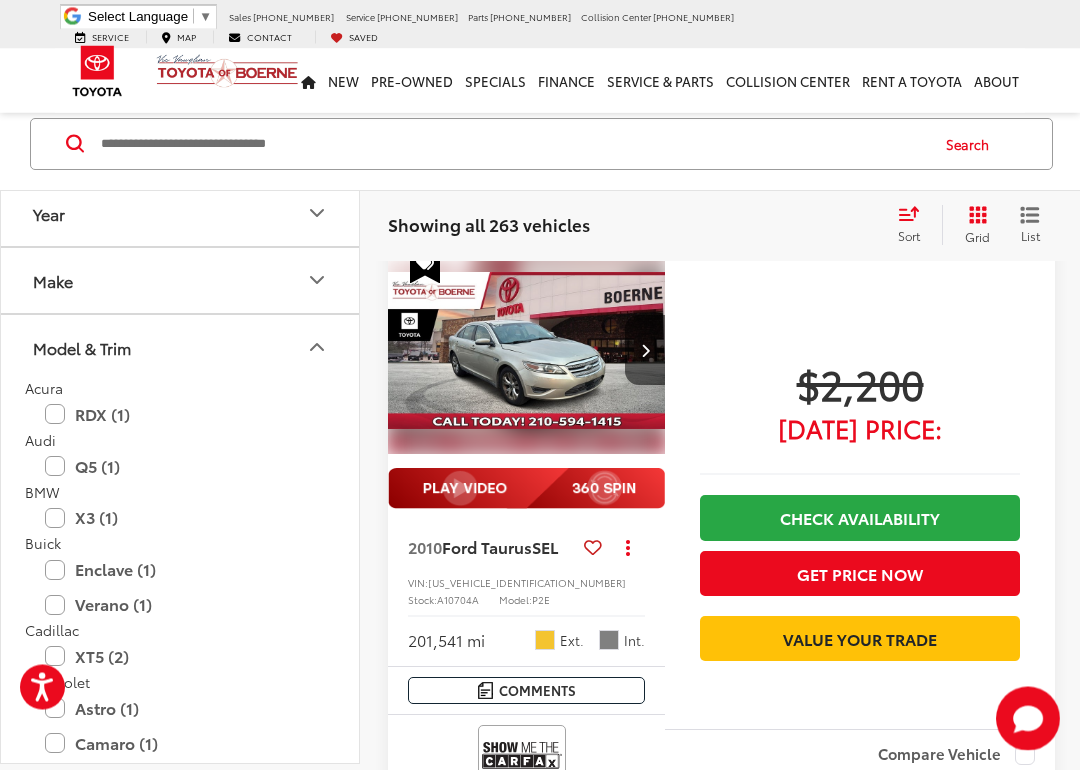 scroll, scrollTop: 1314, scrollLeft: 0, axis: vertical 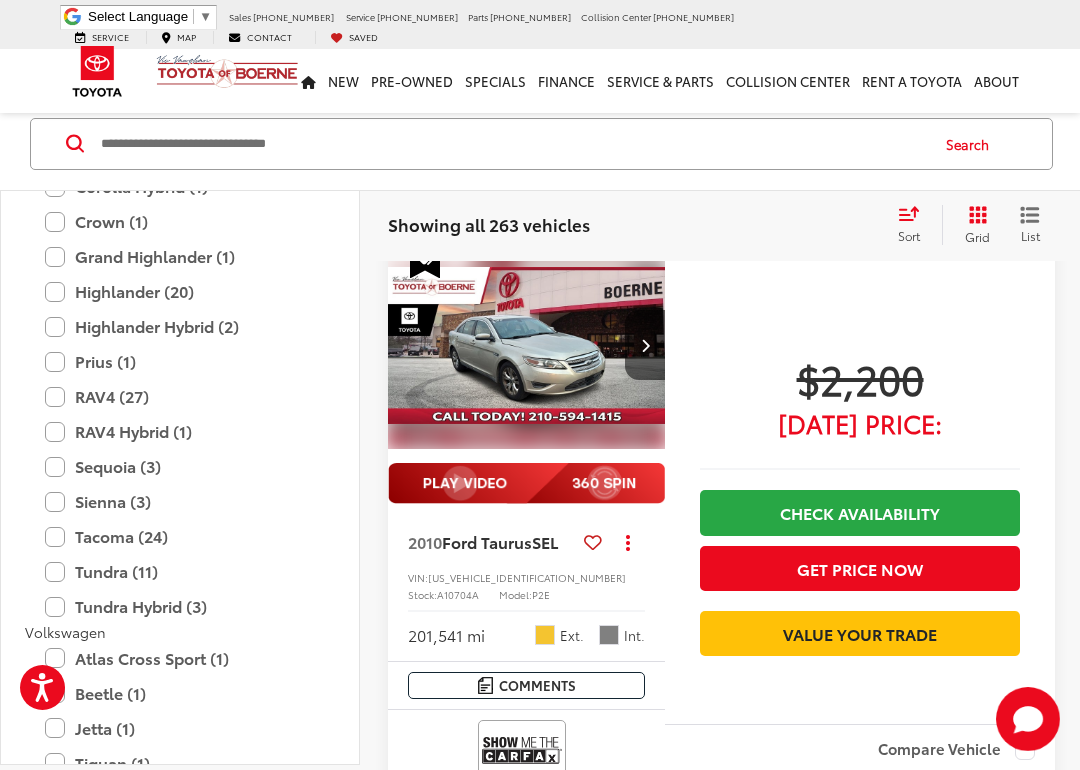 click on "$2,200
Today's Price:
Check Availability
Get Price Now
Value Your Trade" at bounding box center (860, 481) 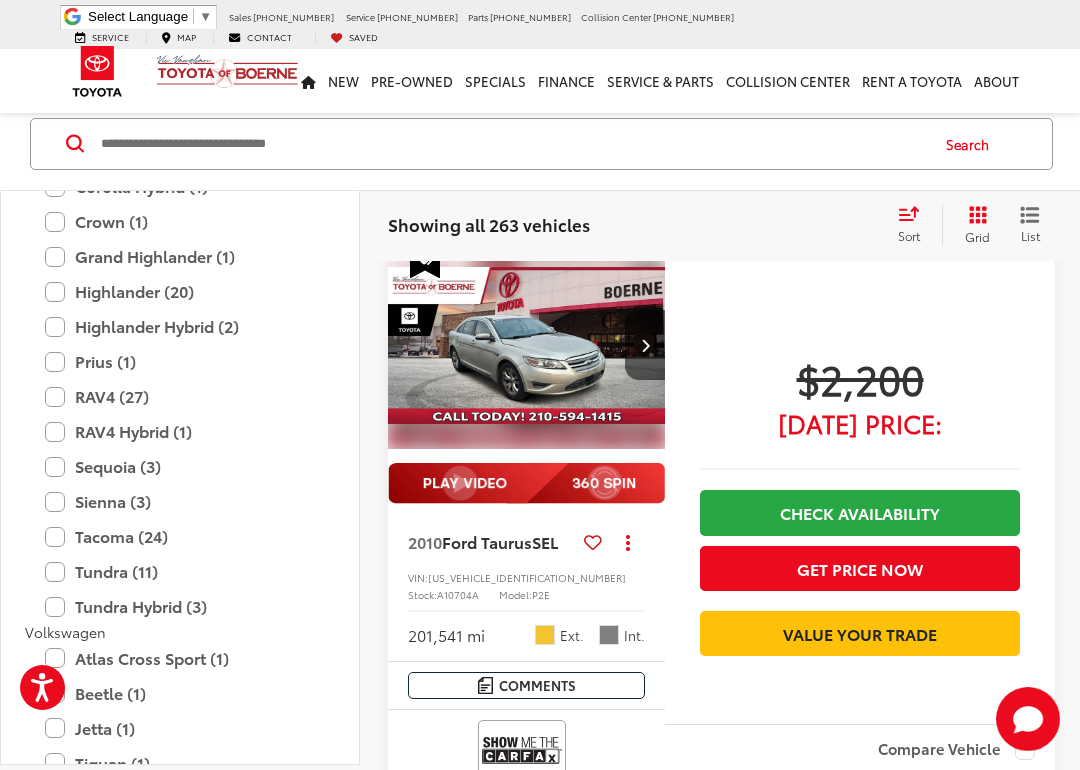click on "RAV4 (27)" at bounding box center [180, 396] 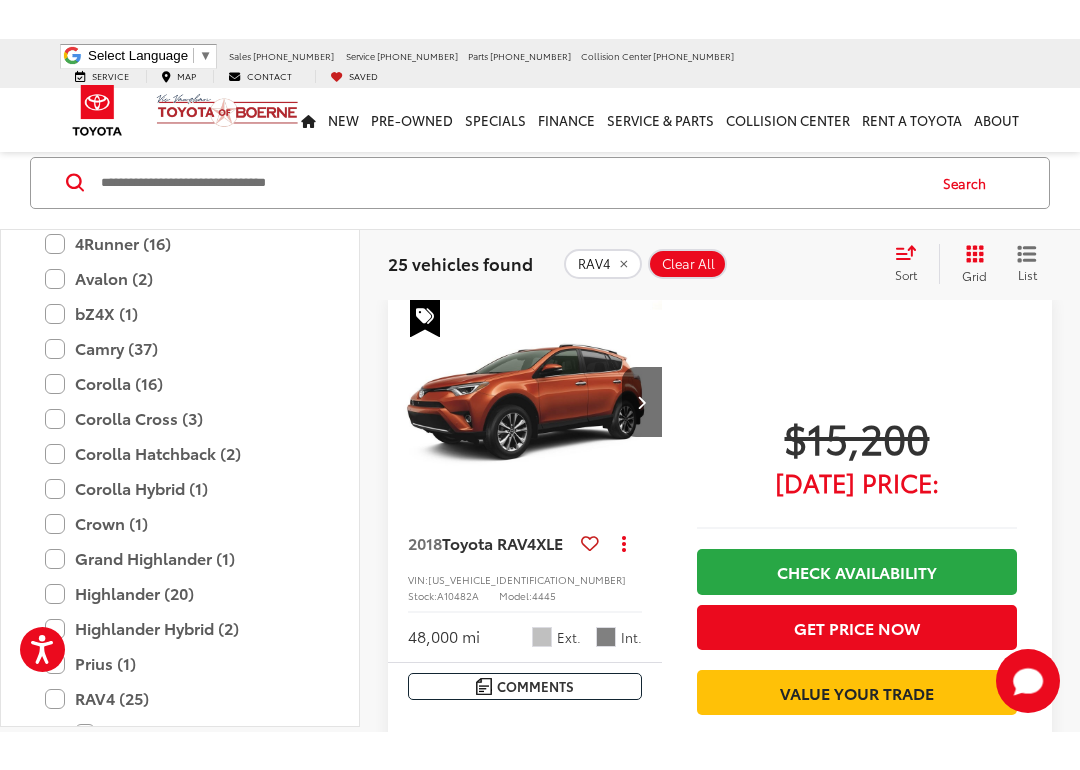 scroll, scrollTop: 620, scrollLeft: 0, axis: vertical 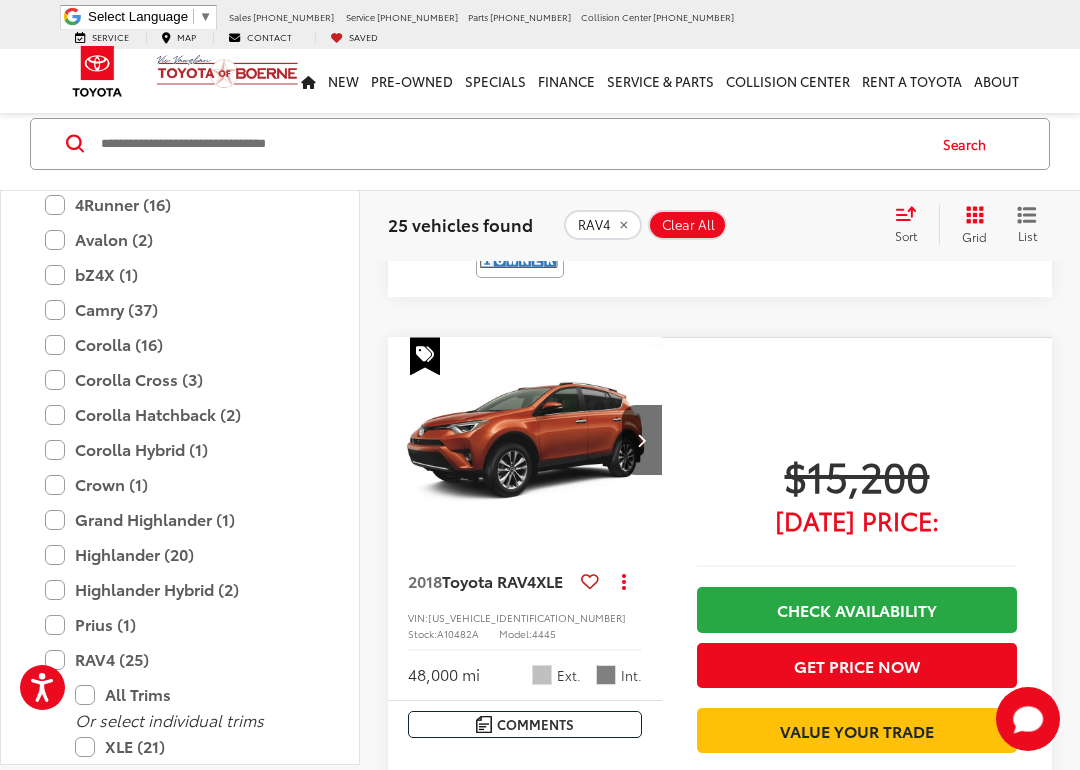 click at bounding box center (525, 441) 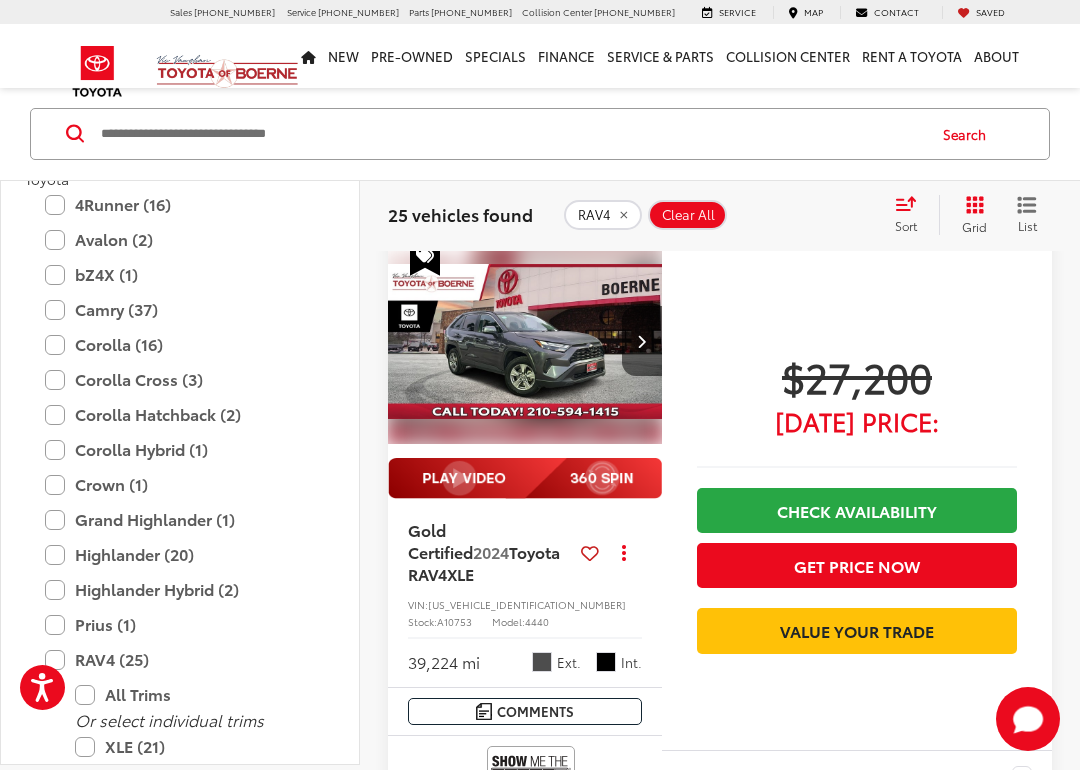 scroll, scrollTop: 5626, scrollLeft: 0, axis: vertical 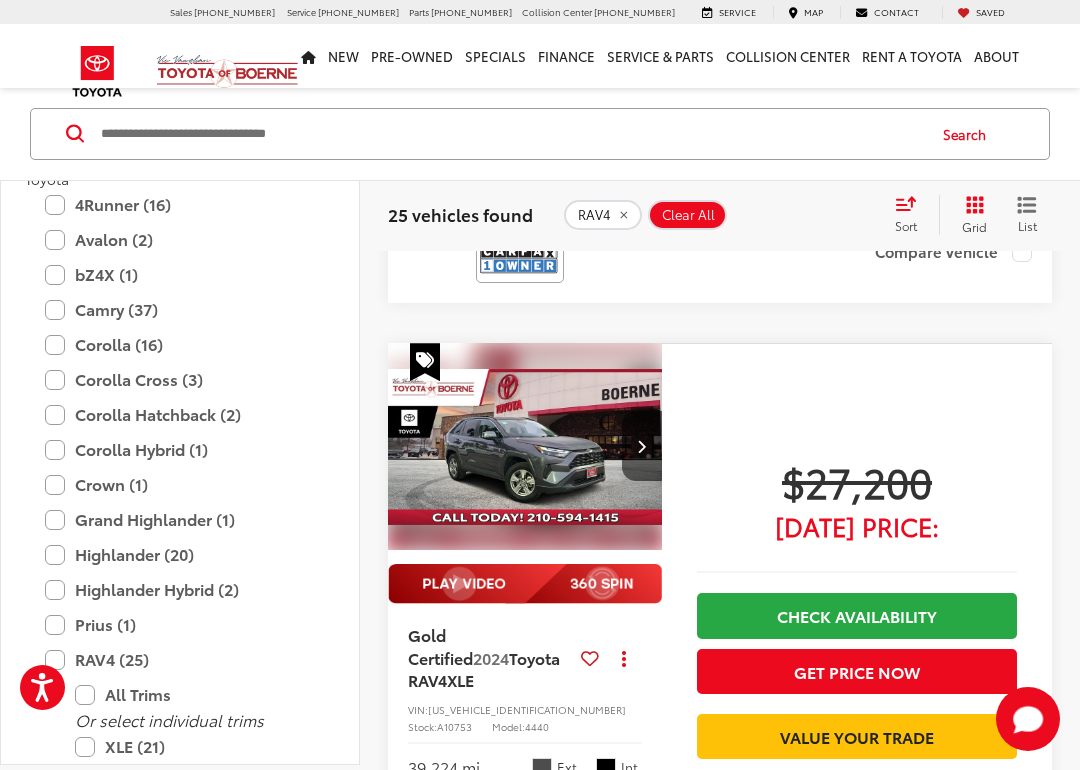 click on "[PHONE_NUMBER]" at bounding box center [471, 11] 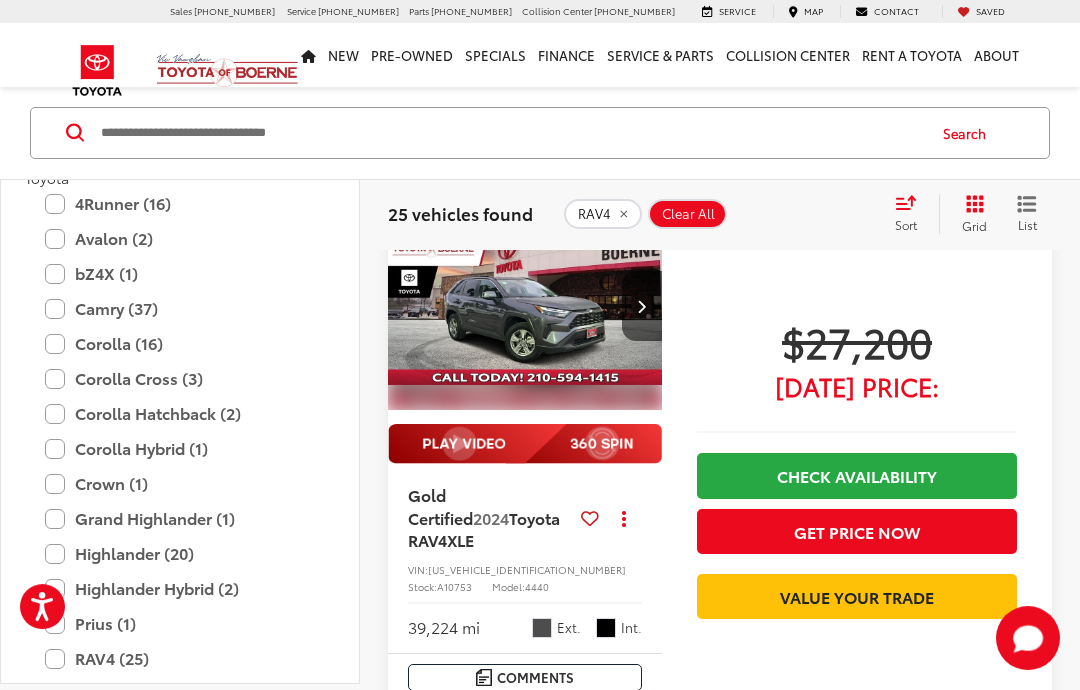 scroll, scrollTop: 5845, scrollLeft: 0, axis: vertical 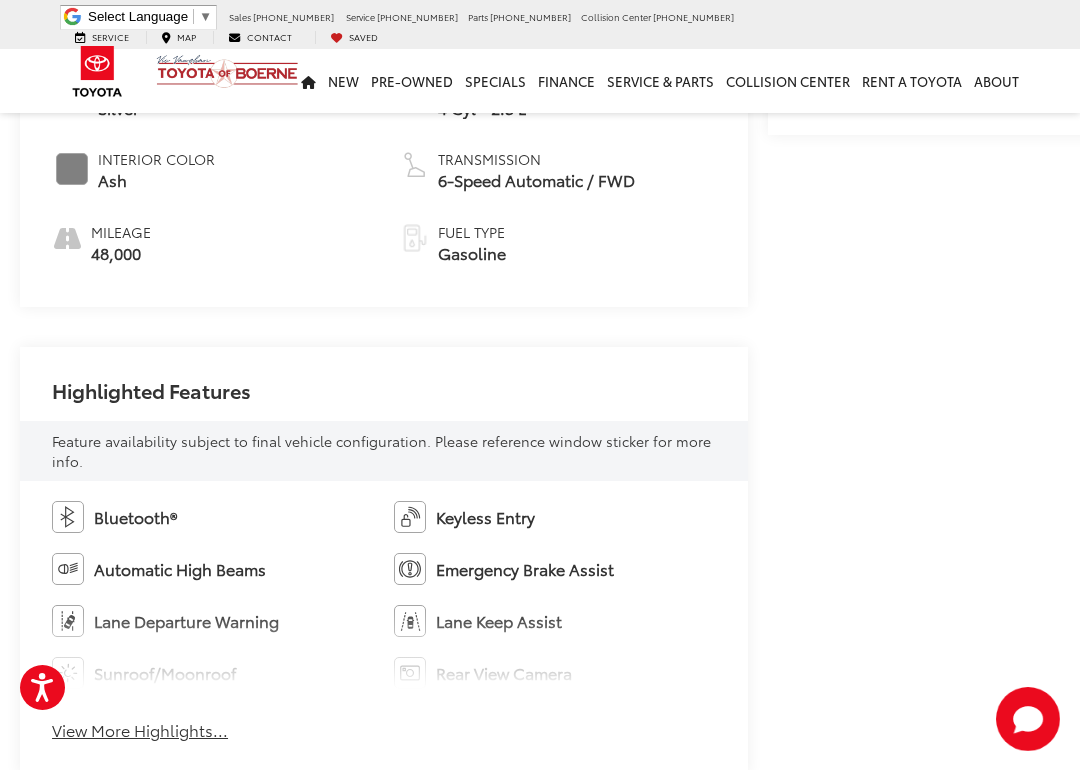 click on "Bluetooth®
Keyless Entry
Automatic High Beams
Emergency Brake Assist
Lane Departure Warning
Lane Keep Assist
Sunroof/Moonroof
Rear View Camera
Alloy Wheels
Cruise Control" at bounding box center [384, 595] 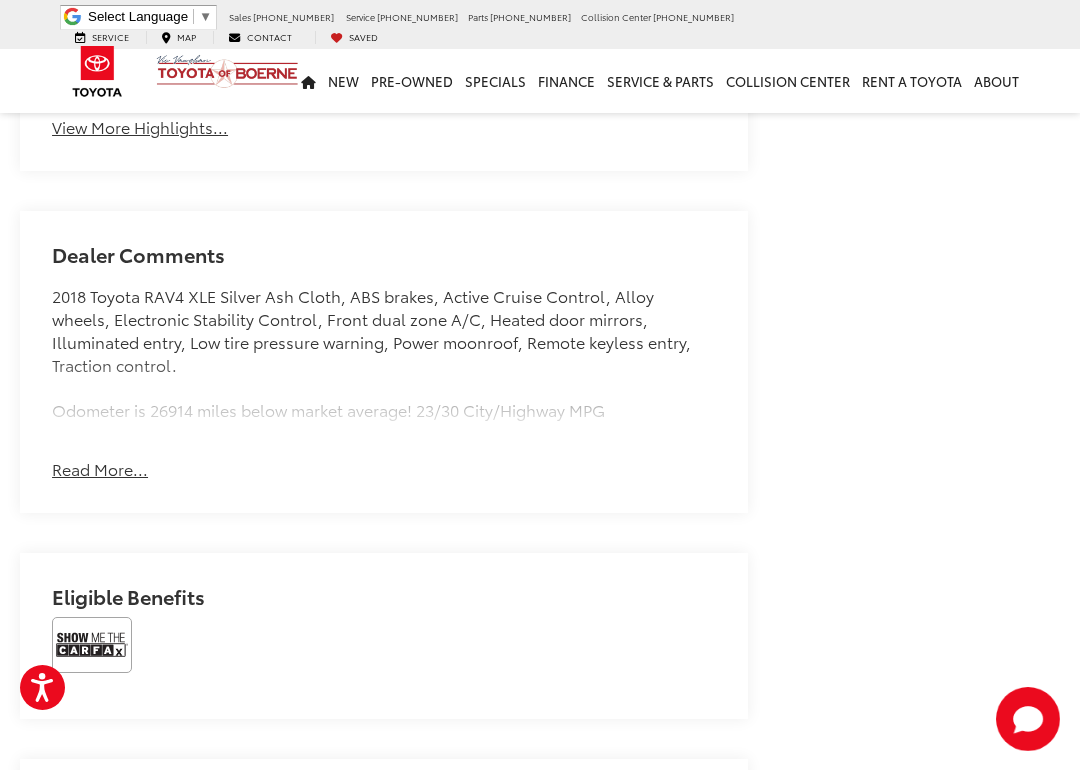 scroll, scrollTop: 1404, scrollLeft: 0, axis: vertical 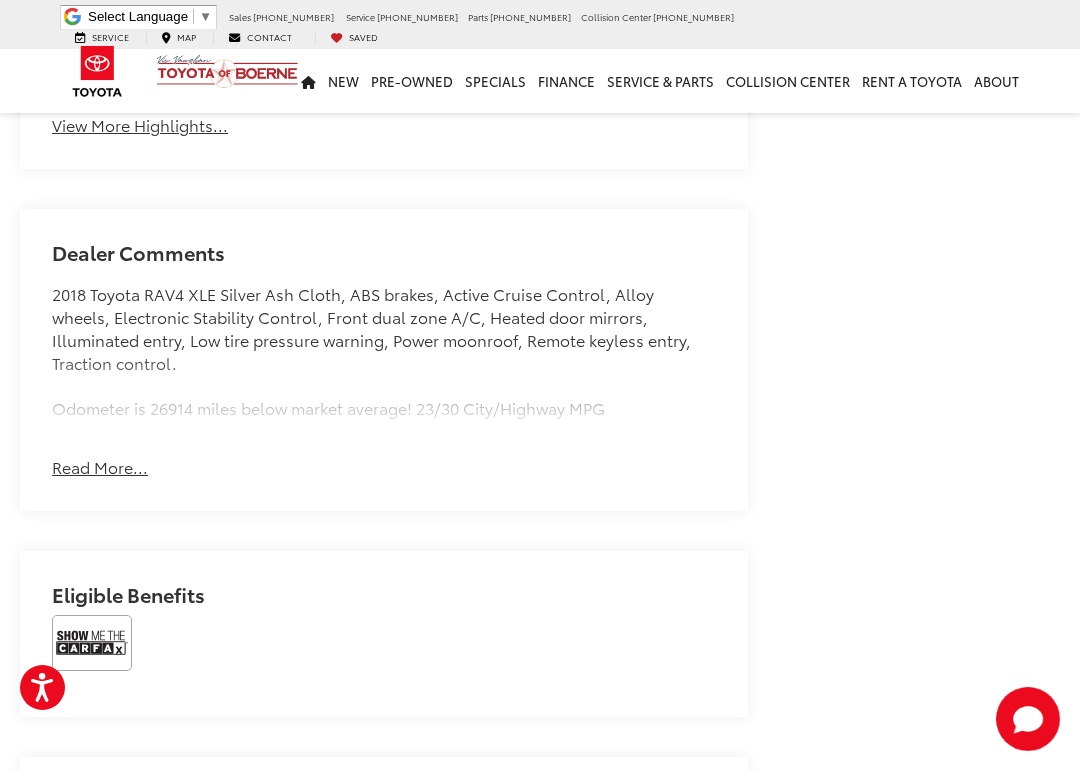 click on "Read More..." at bounding box center (100, 467) 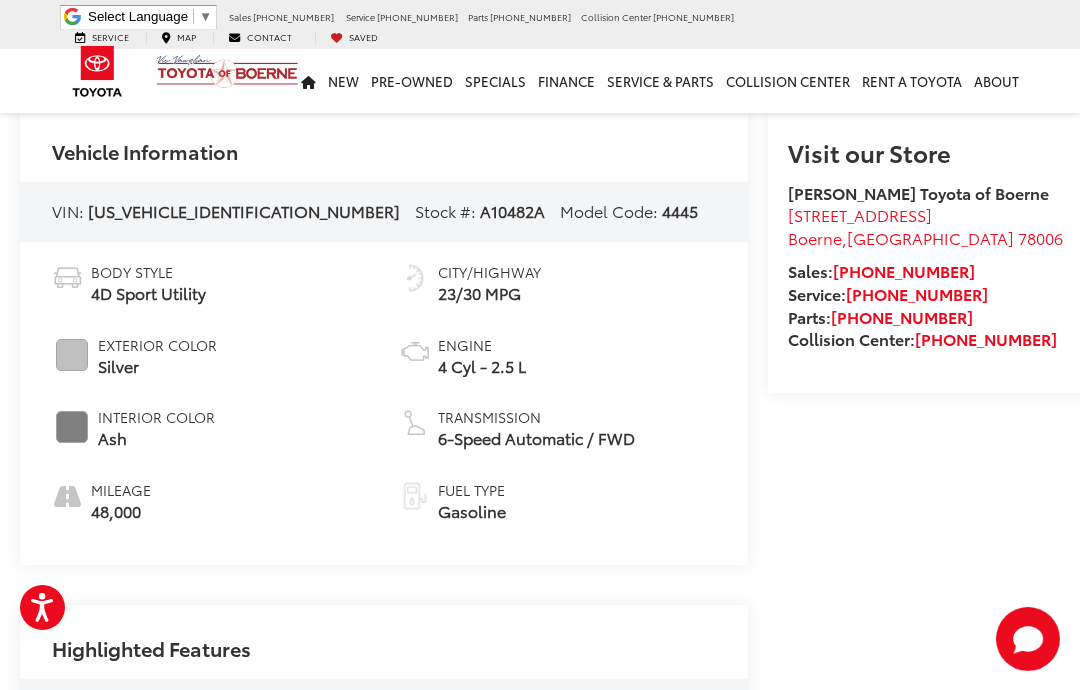 scroll, scrollTop: 531, scrollLeft: 0, axis: vertical 